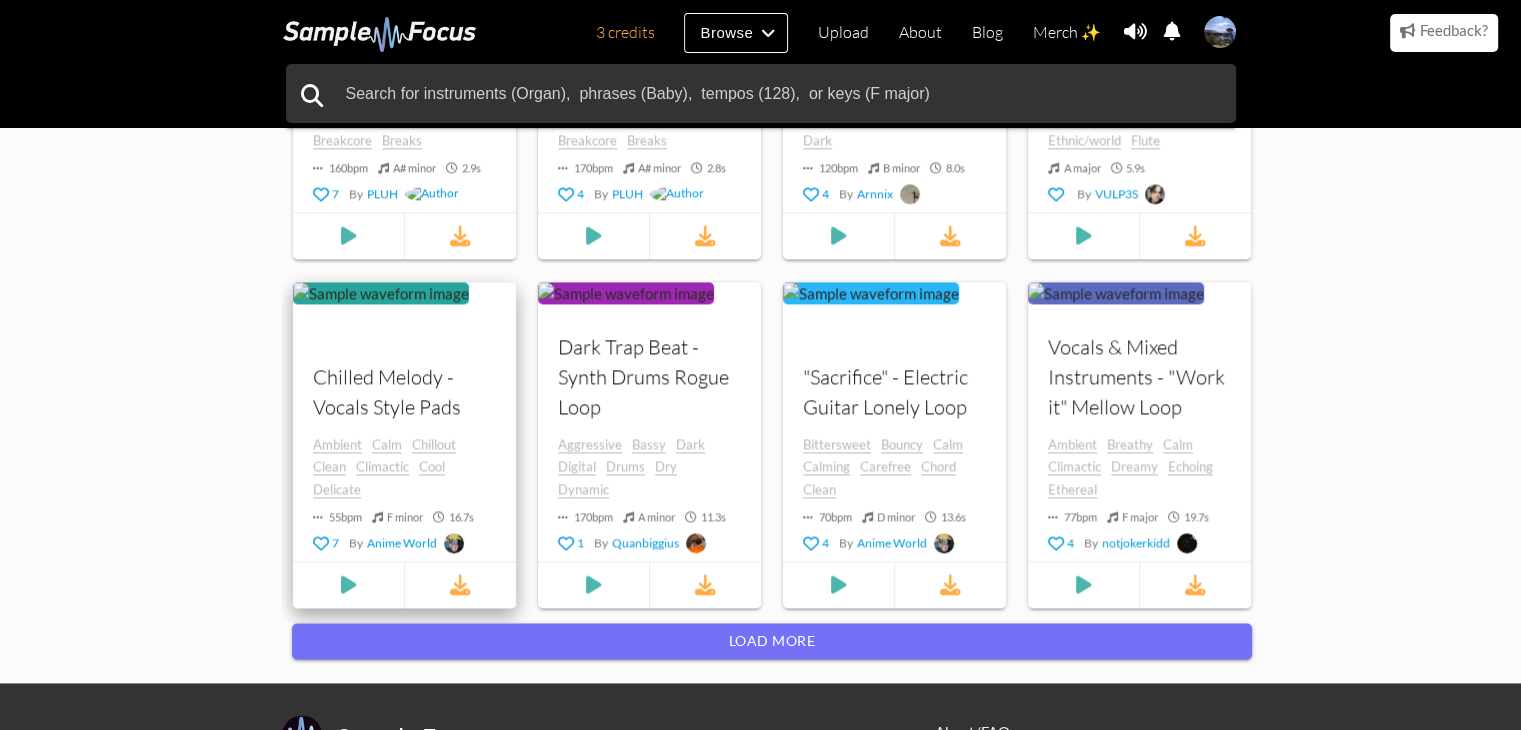 scroll, scrollTop: 2600, scrollLeft: 0, axis: vertical 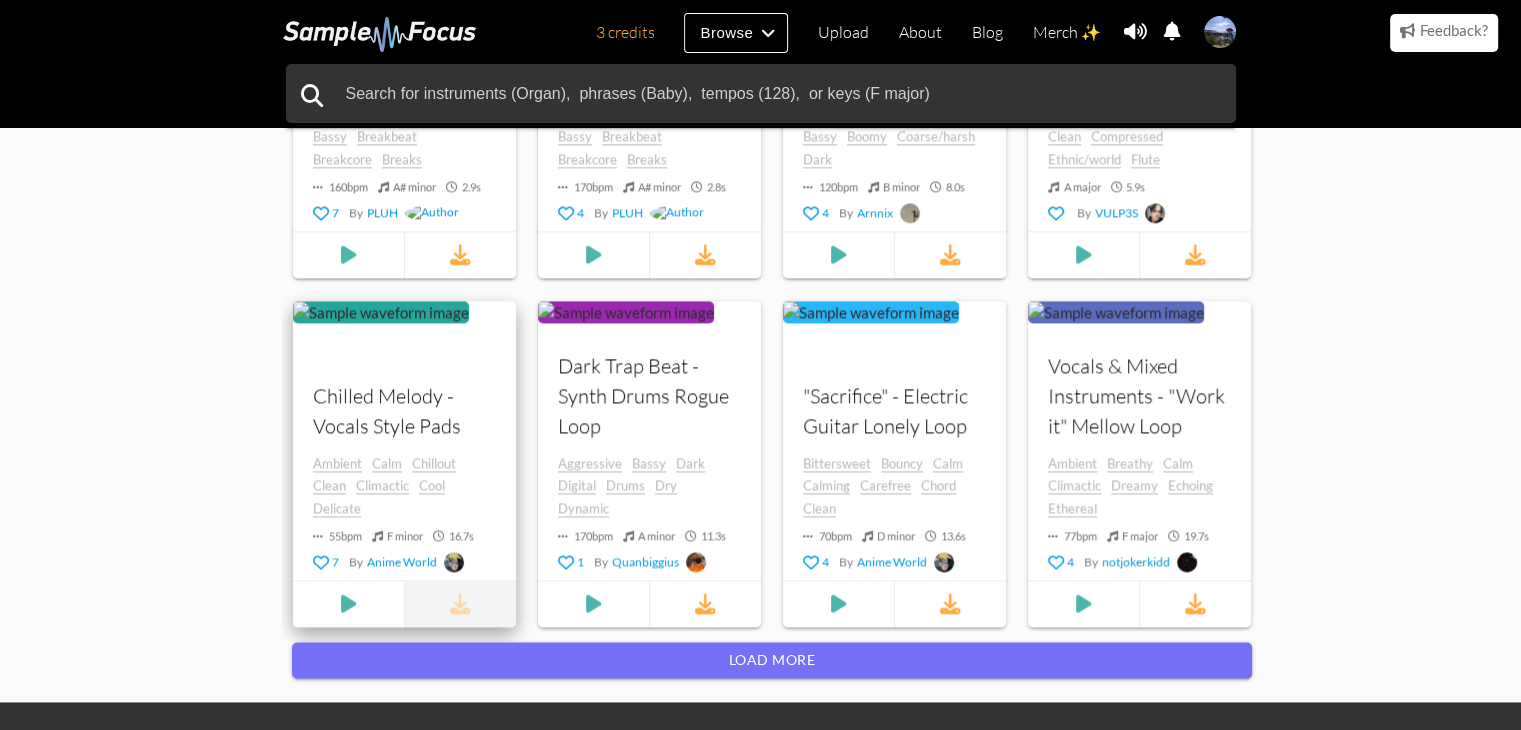 click at bounding box center (460, 603) 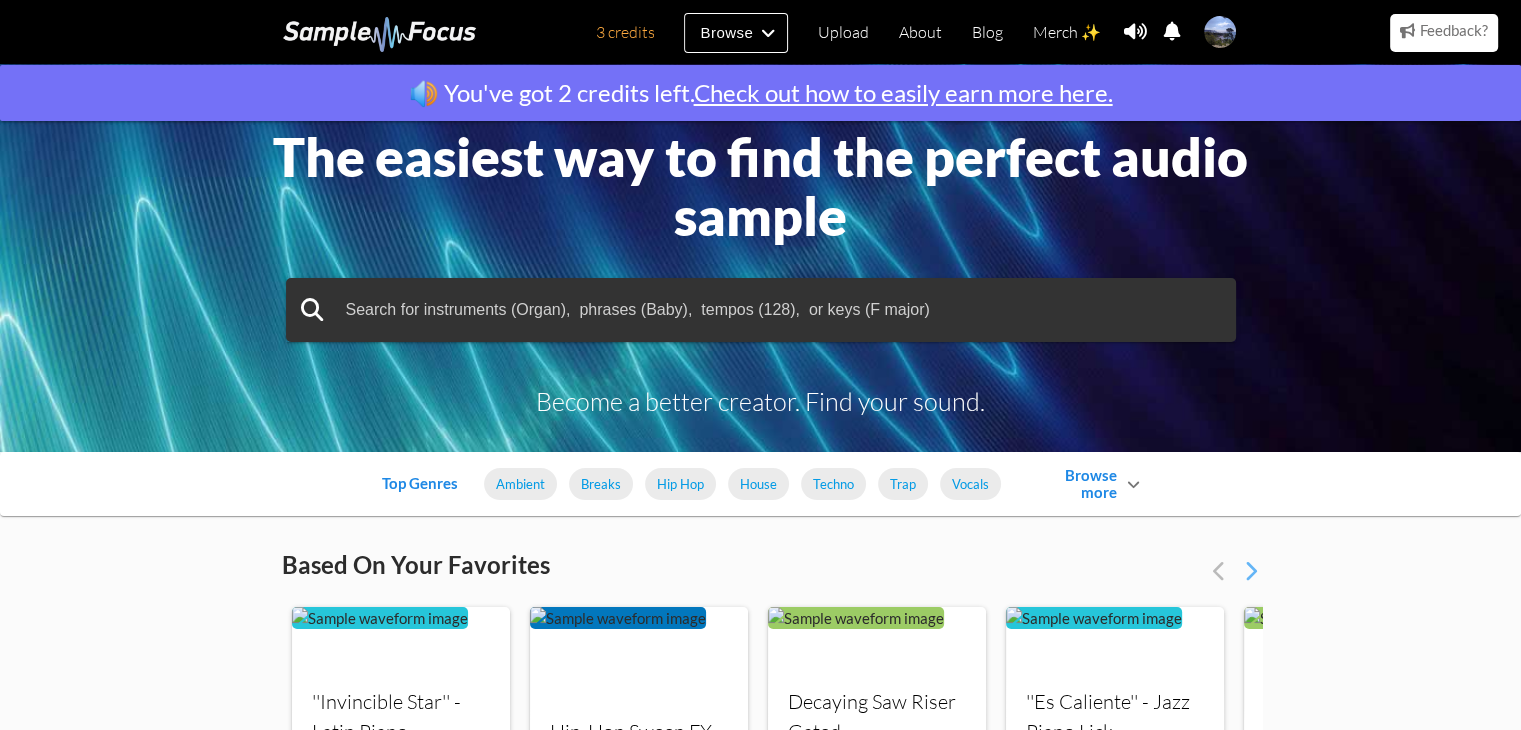 scroll, scrollTop: 0, scrollLeft: 0, axis: both 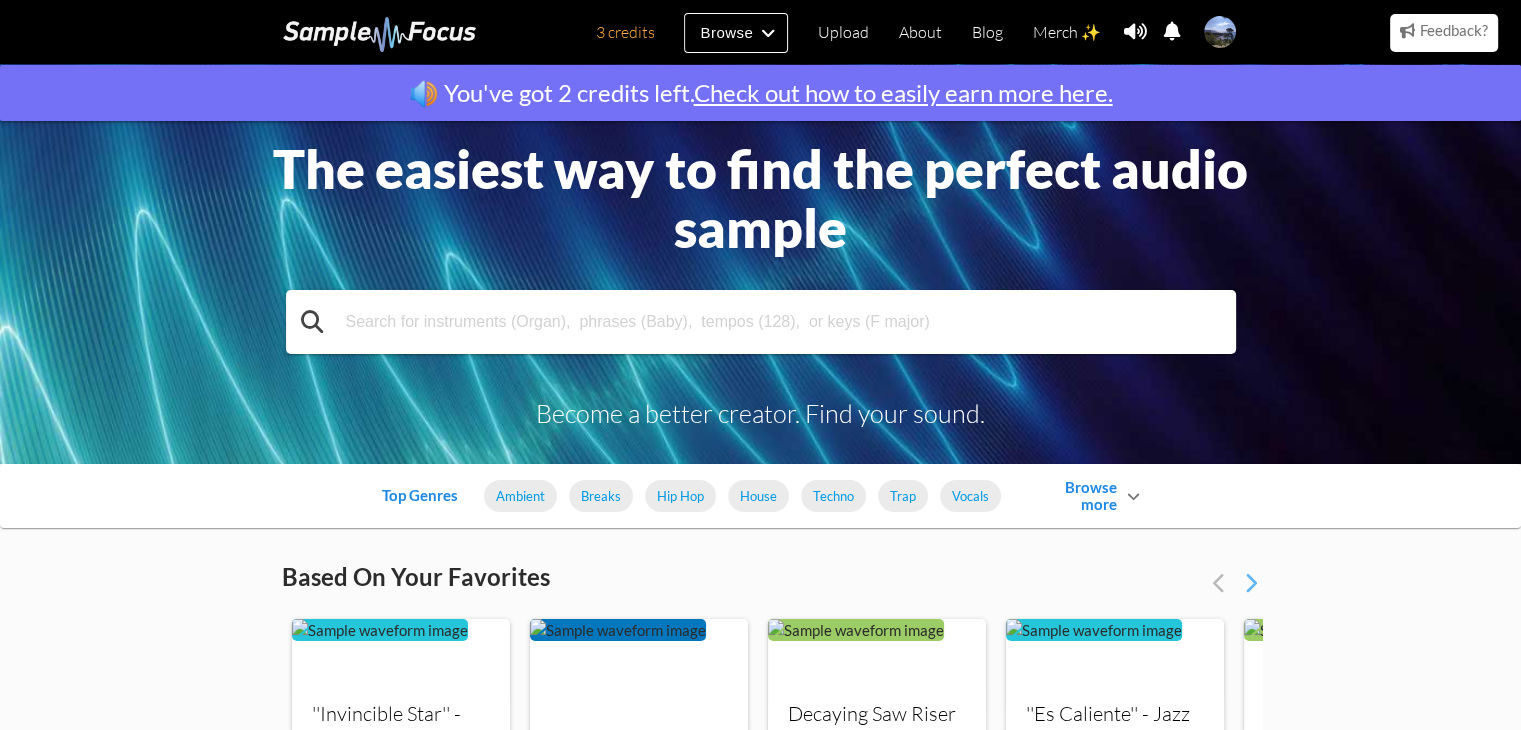 click at bounding box center (761, 322) 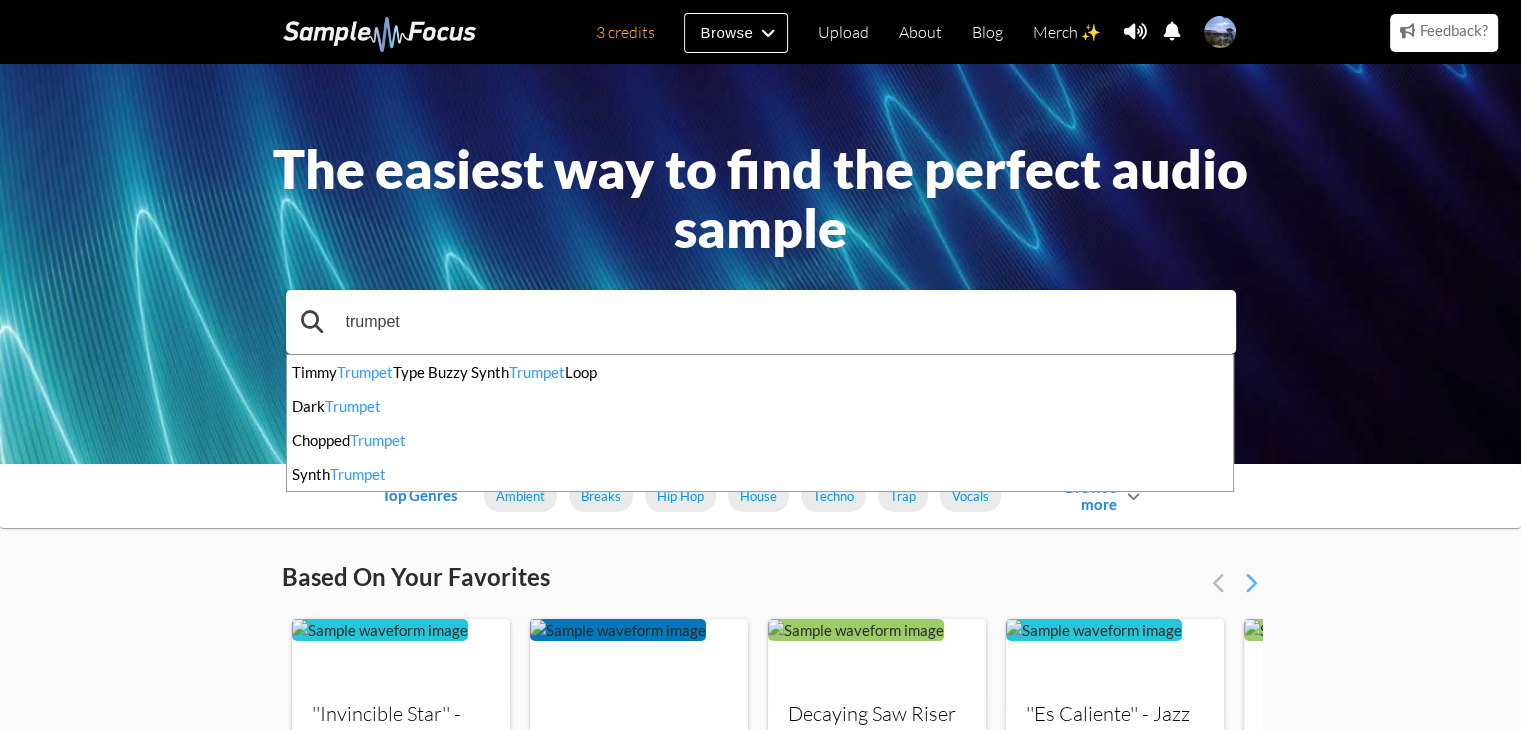 type on "trumpet" 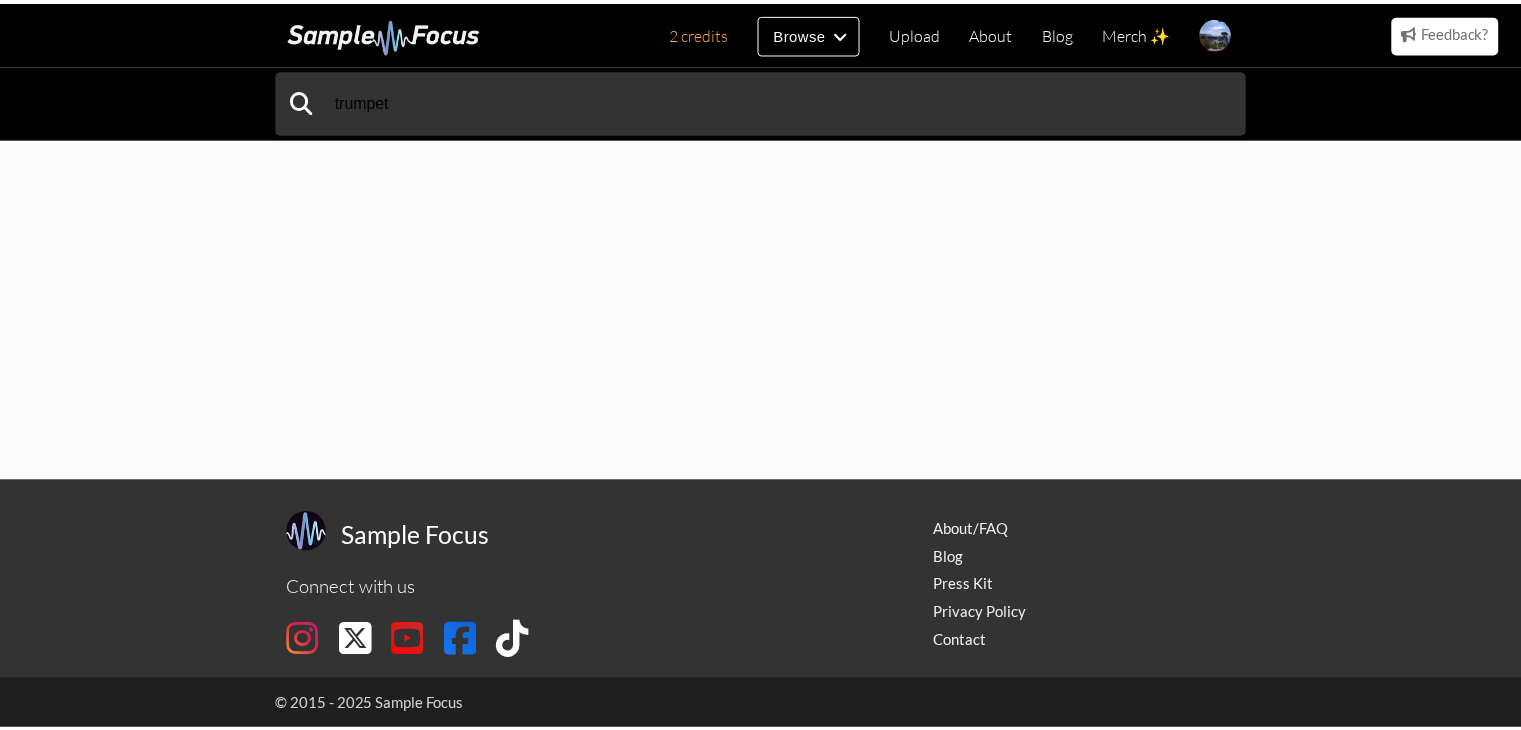 scroll, scrollTop: 0, scrollLeft: 0, axis: both 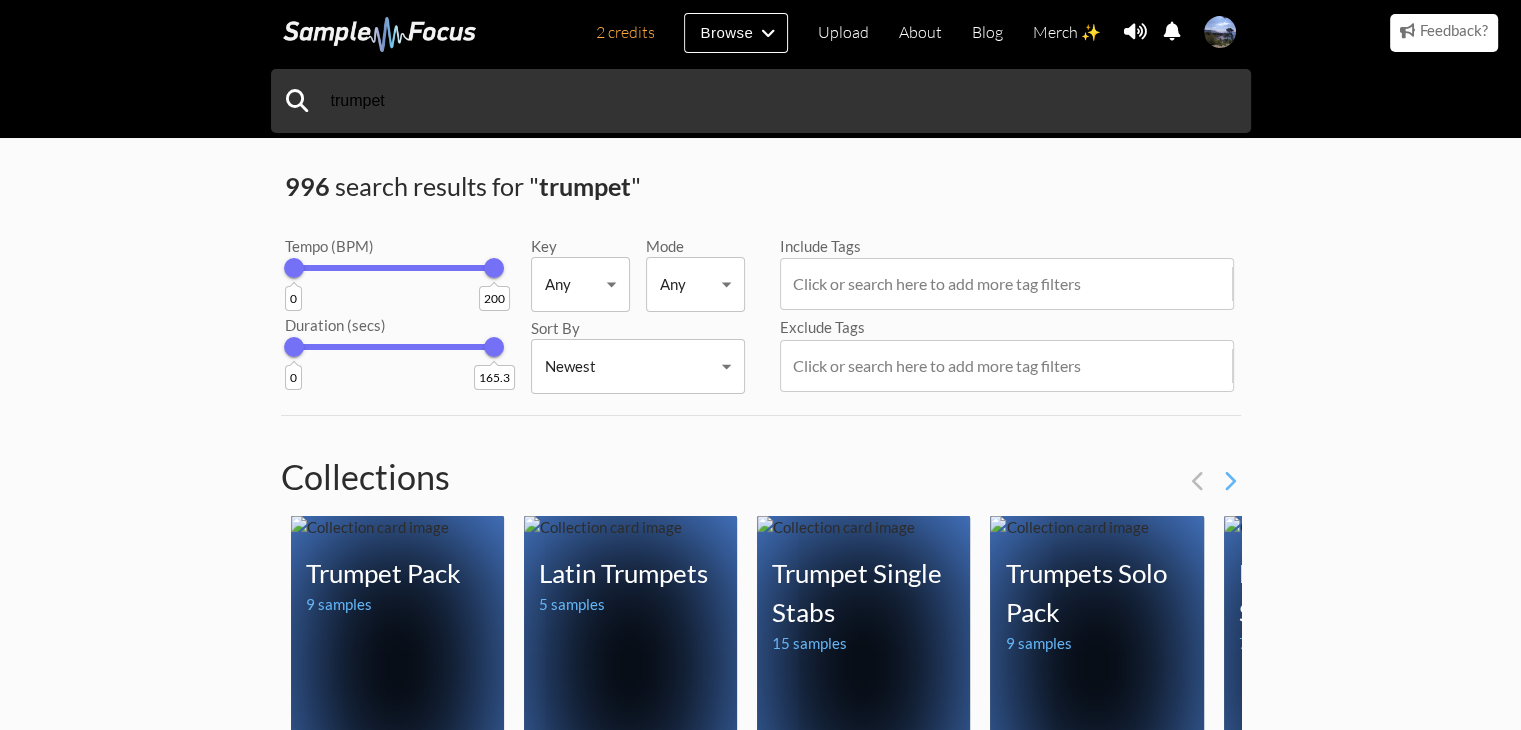 click on "2 credits
Browse
Upload
About
Blog
Merch ✨
Notifications Settings You have no notifications. View all notifications
Account
Subscription
Analytics
Notifications
Notification Settings
Log Out
2 credits
Categories
Tags
Collections
Upload
About
Blog
Merch ✨
Account
Subscription
Analytics
Log Out
trumpet" at bounding box center [760, 1480] 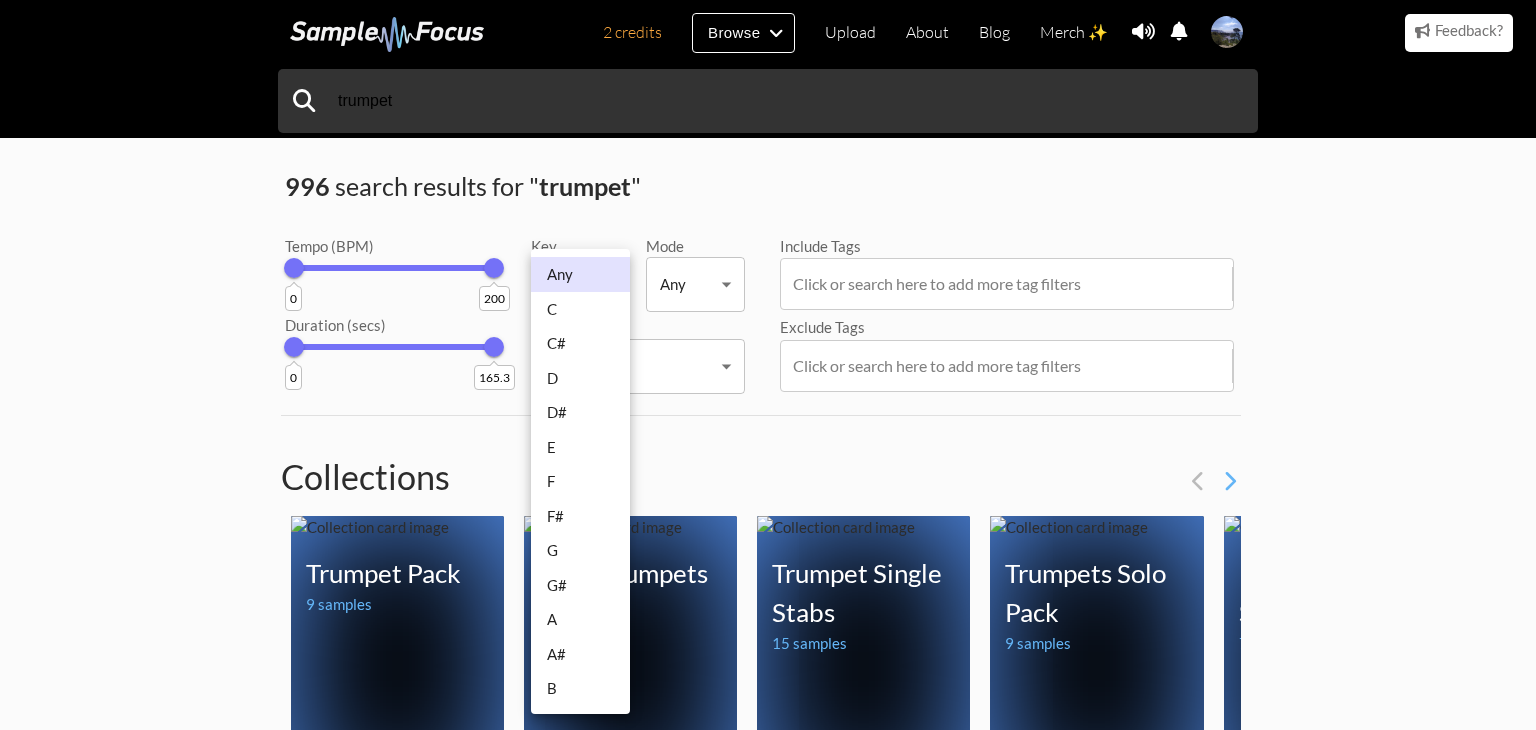 click on "F" at bounding box center (580, 481) 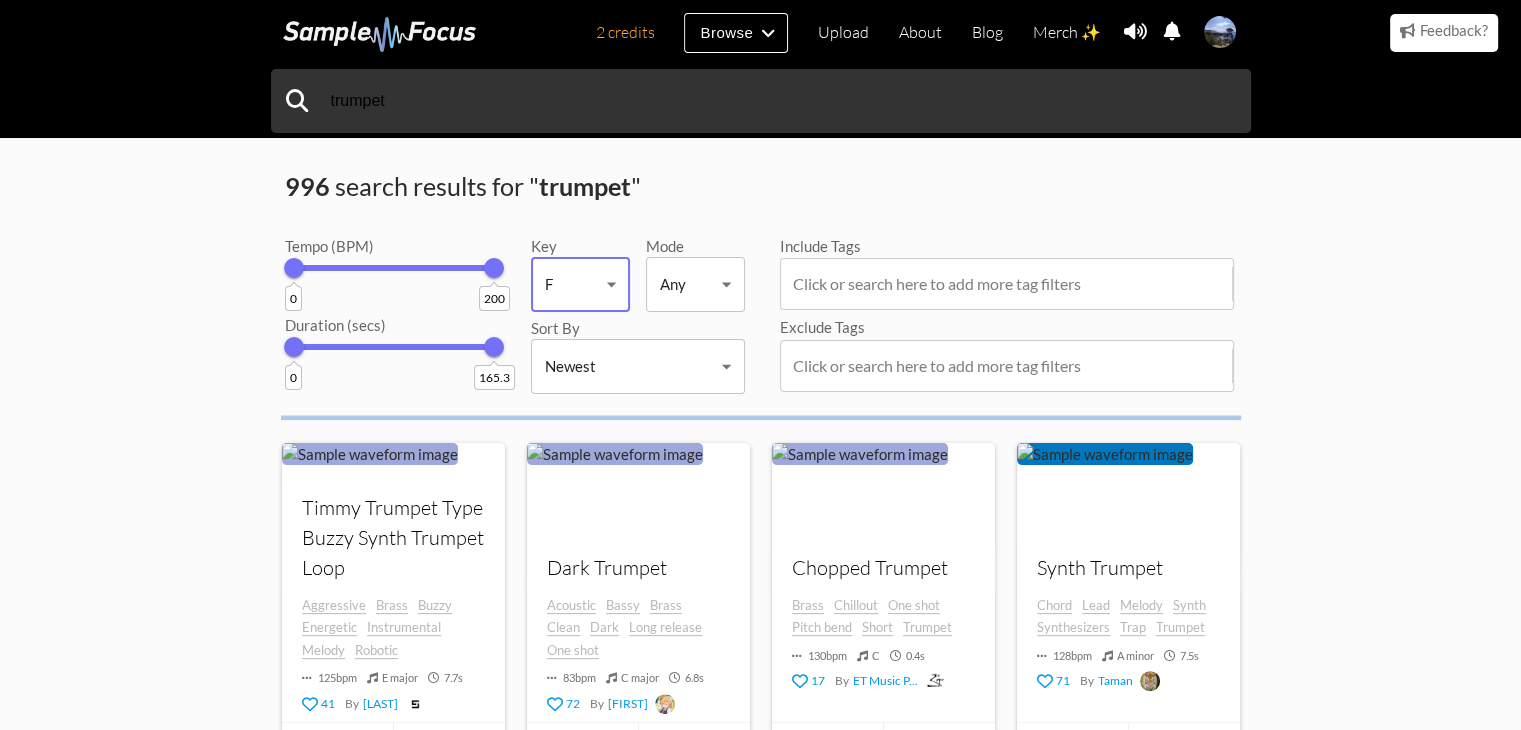 click on "2 credits
Browse
Upload
About
Blog
Merch ✨
Notifications Settings You have no notifications. View all notifications
Account
Subscription
Analytics
Notifications
Notification Settings
Log Out
2 credits
Categories
Tags
Collections
Upload
About
Blog
Merch ✨
Account
Subscription
Analytics
Log Out
trumpet" at bounding box center (760, 1252) 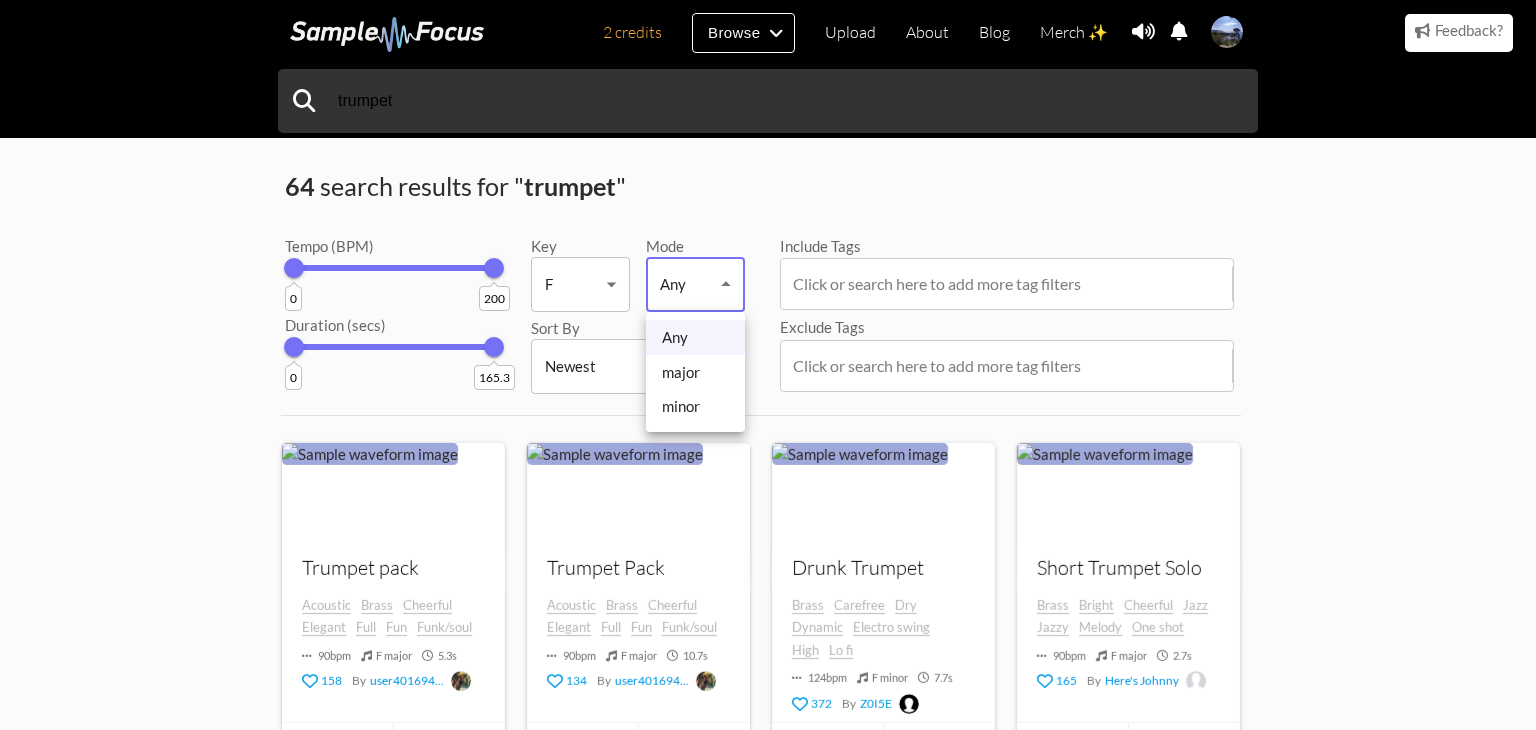 click on "minor" at bounding box center [695, 406] 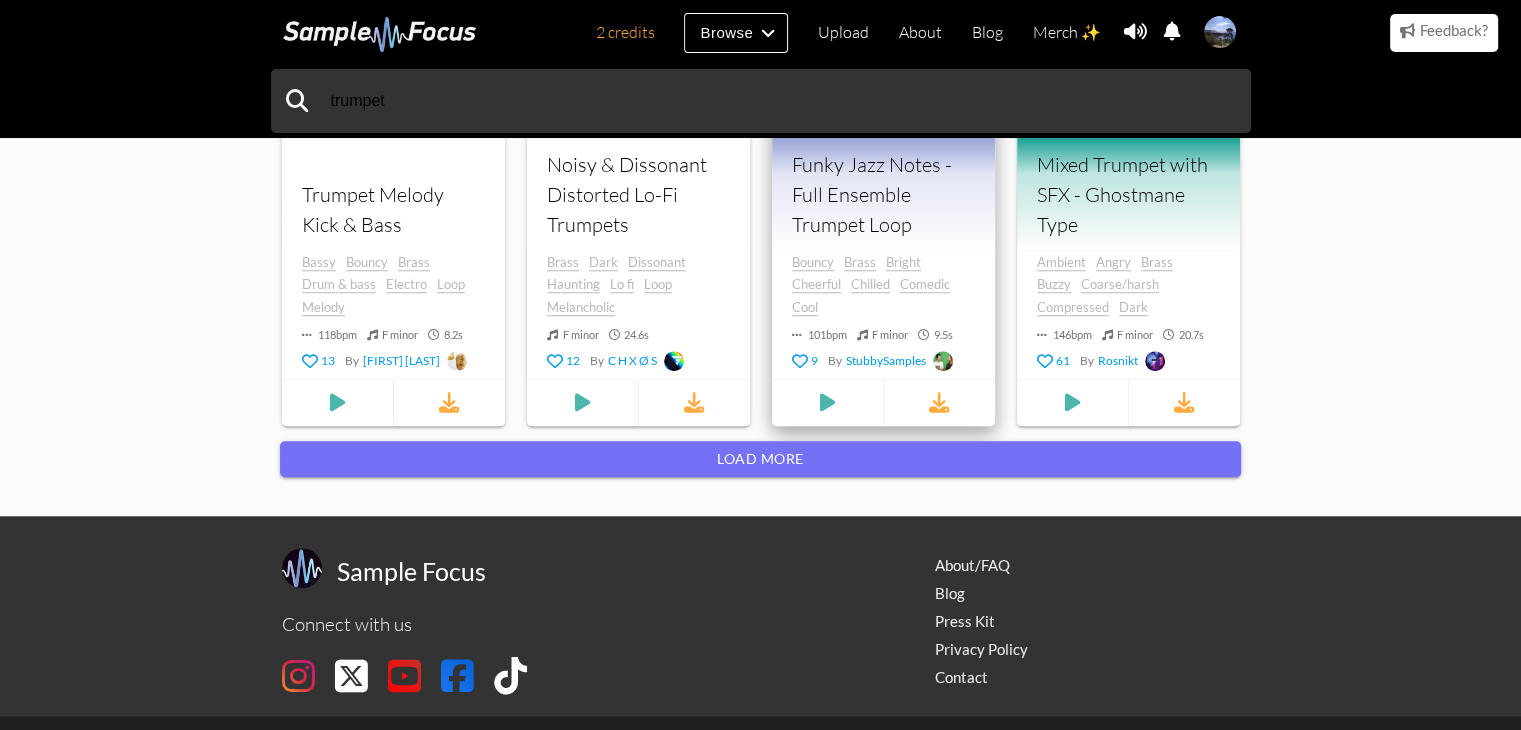 scroll, scrollTop: 1774, scrollLeft: 0, axis: vertical 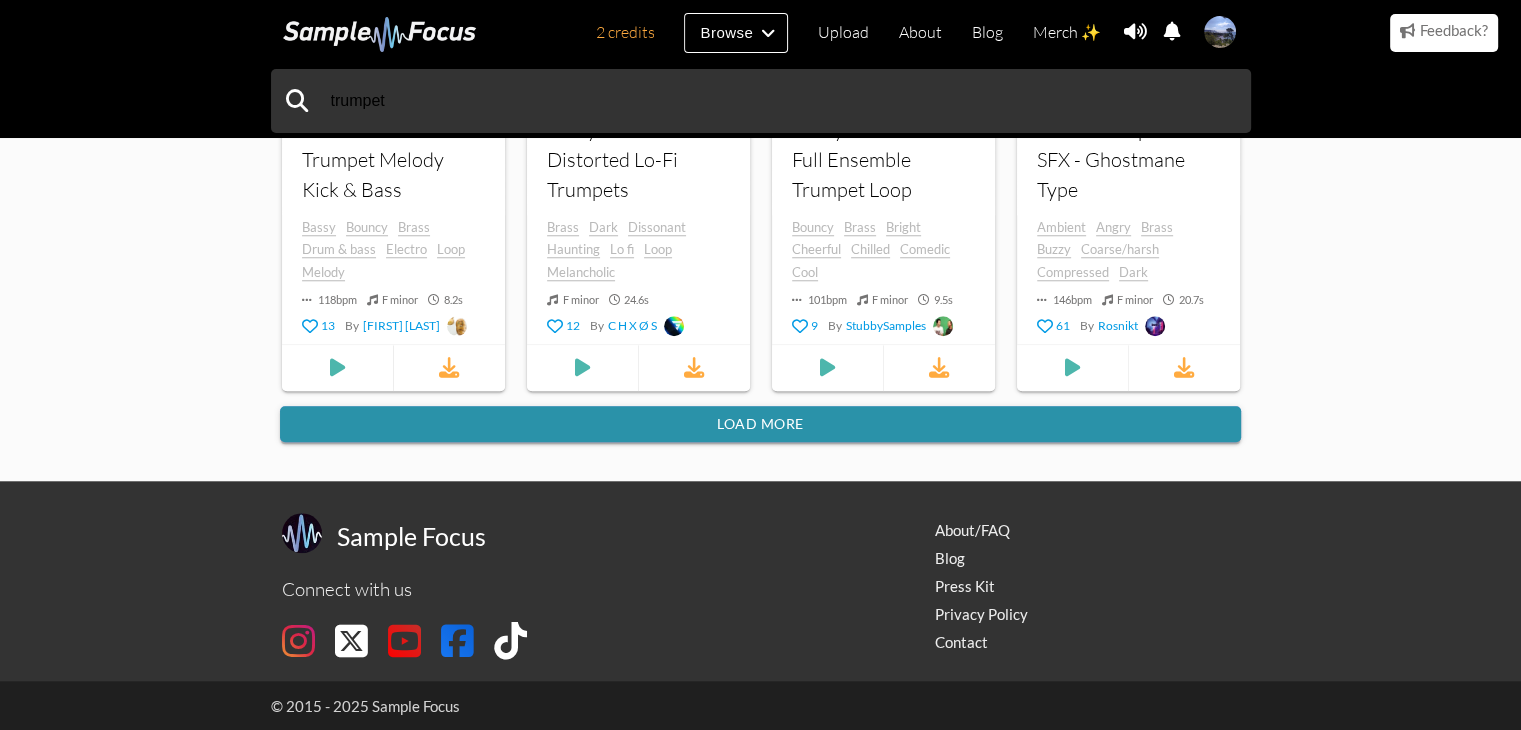 click on "Load more" at bounding box center [760, 424] 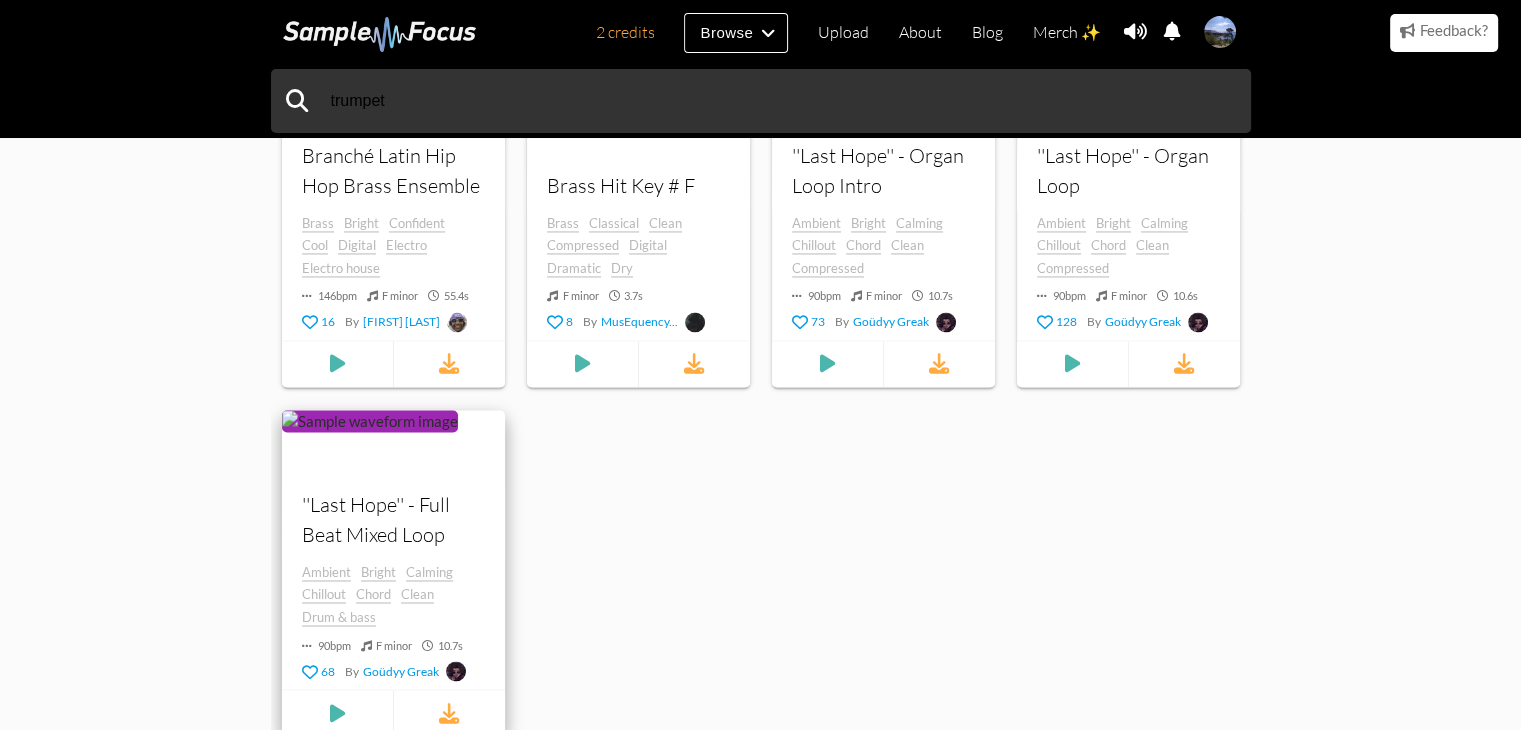 scroll, scrollTop: 2974, scrollLeft: 0, axis: vertical 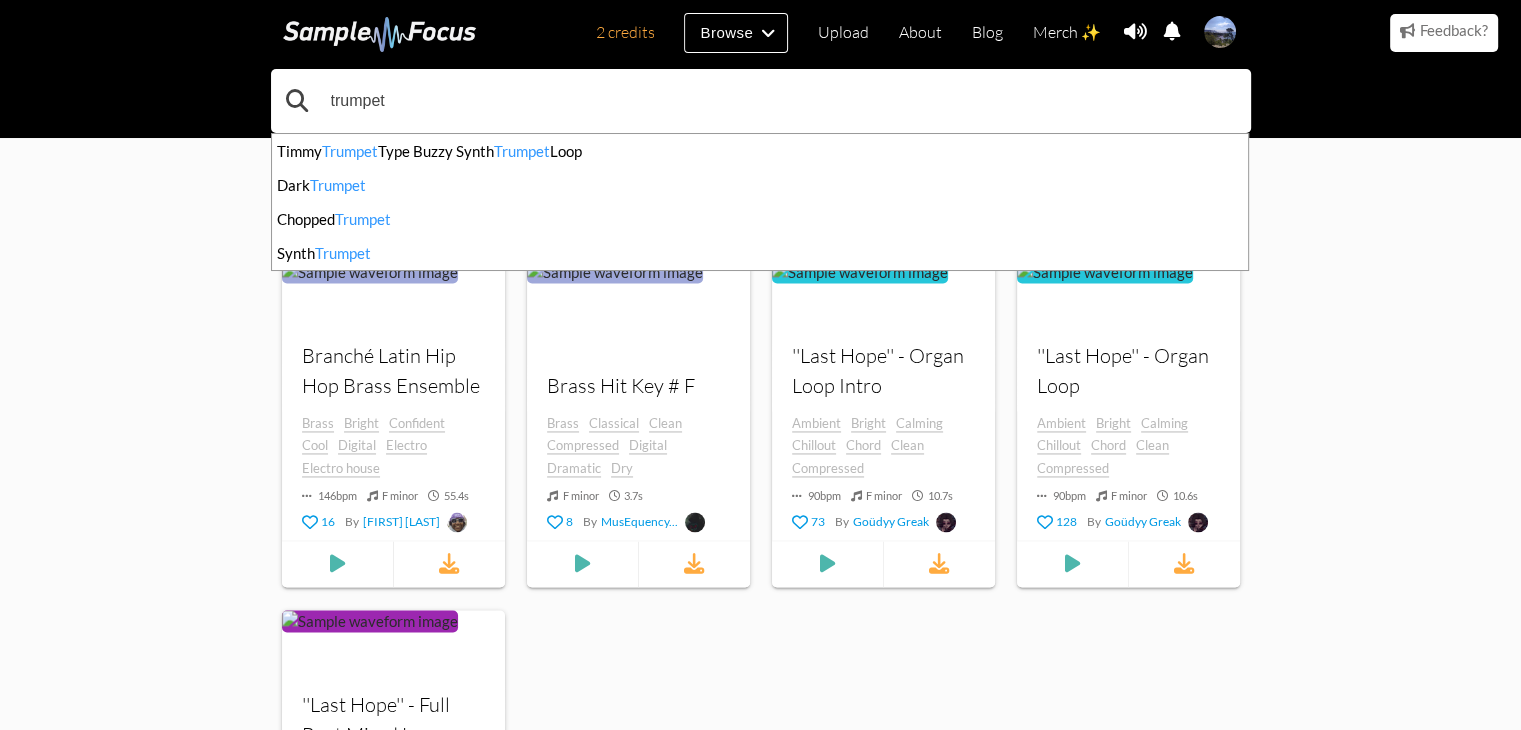 drag, startPoint x: 484, startPoint y: 95, endPoint x: 329, endPoint y: 105, distance: 155.32225 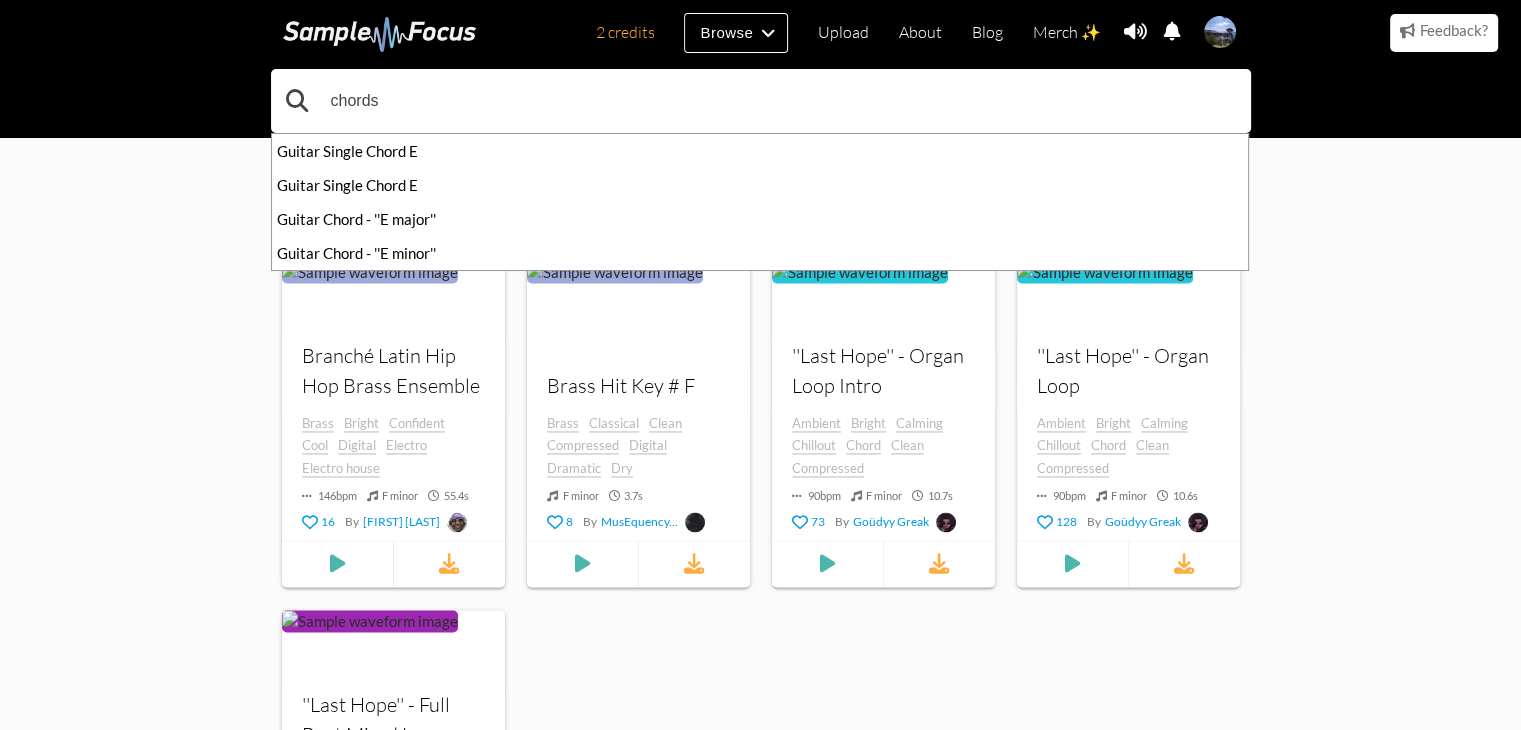 type on "chords" 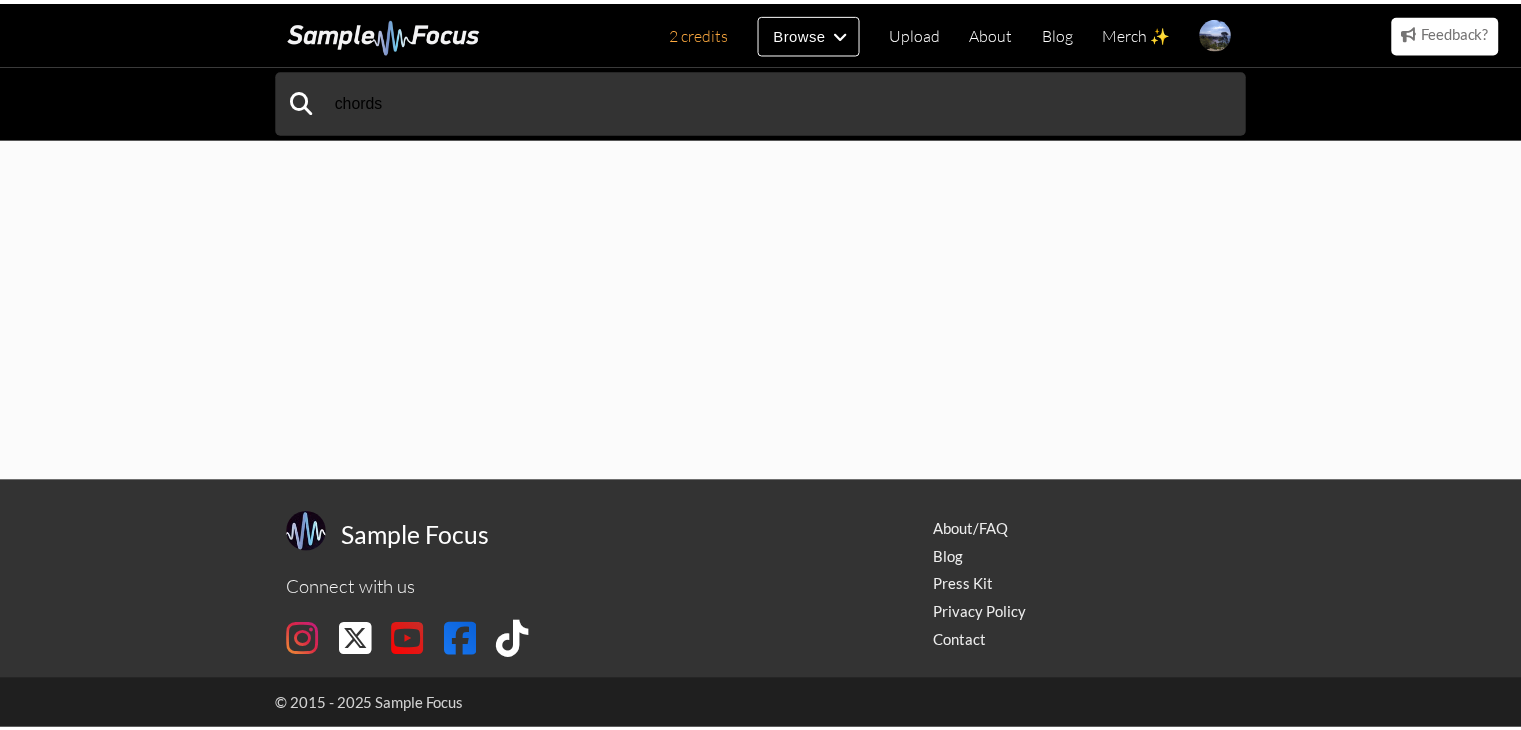 scroll, scrollTop: 0, scrollLeft: 0, axis: both 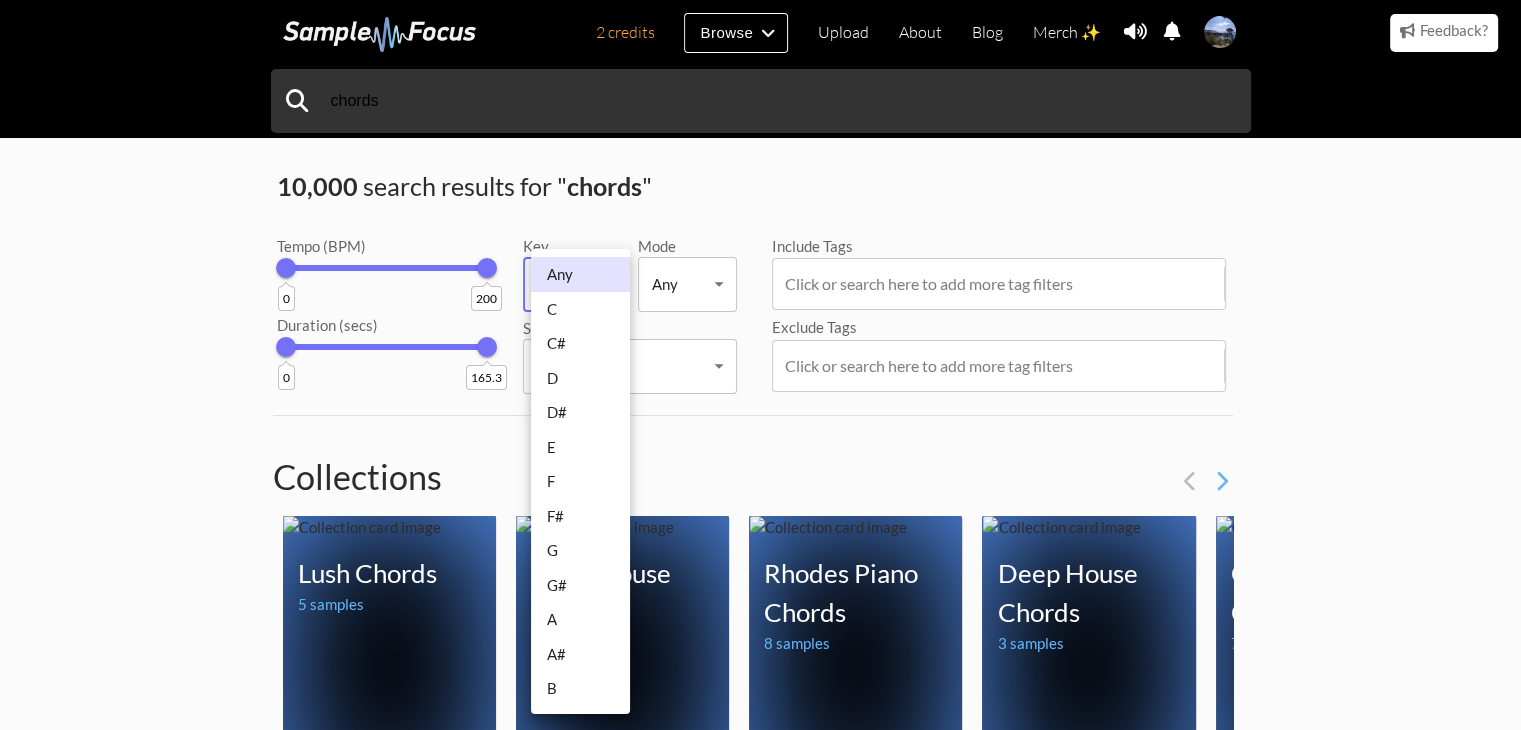 click on "2 credits
Browse
Upload
About
Blog
Merch ✨
Notifications Settings You have no notifications. View all notifications
Account
Subscription
Analytics
Notifications
Notification Settings
Log Out
2 credits
Categories
Tags
Collections
Upload
About
Blog
Merch ✨
Account
Subscription
Analytics
Log Out
chords" at bounding box center (760, 1480) 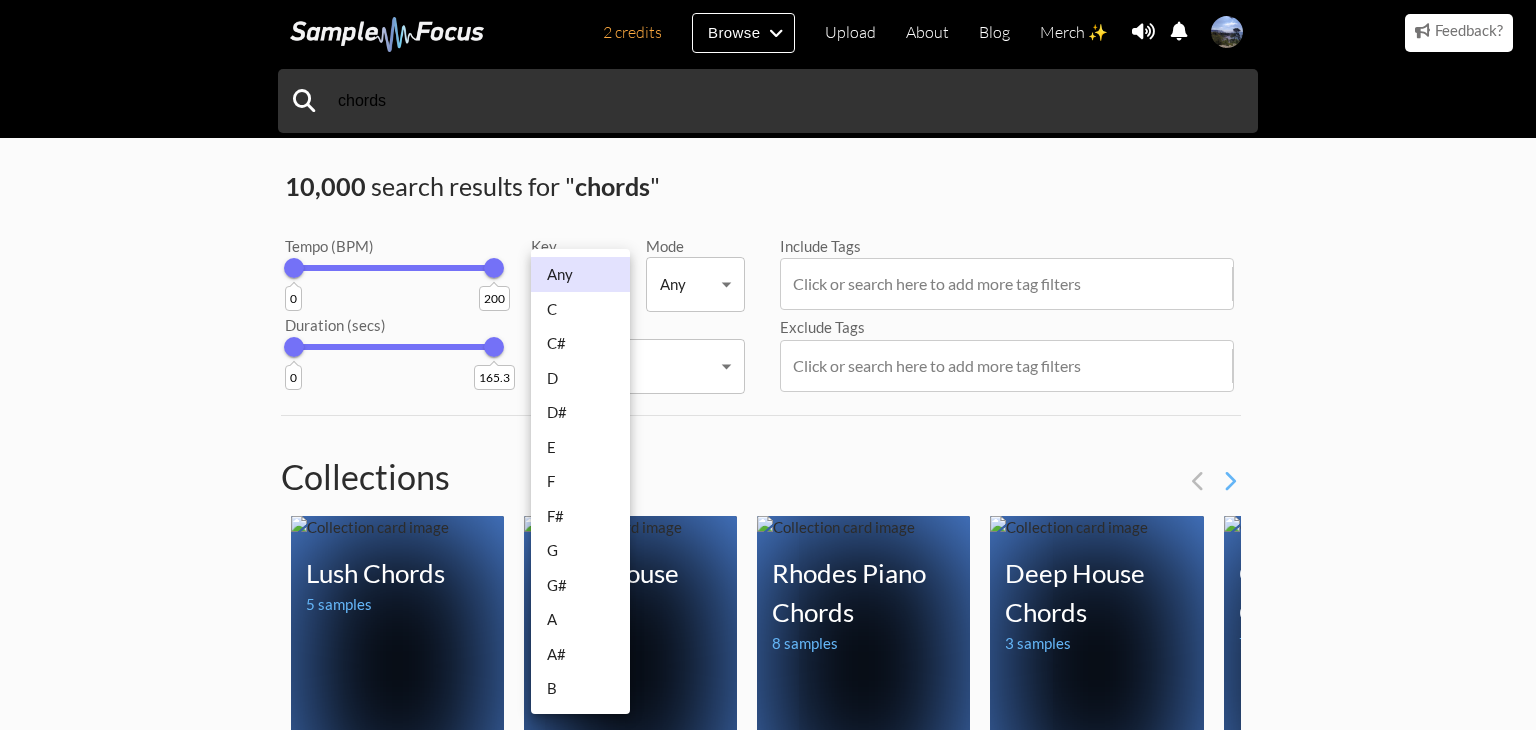 click on "F" at bounding box center [580, 481] 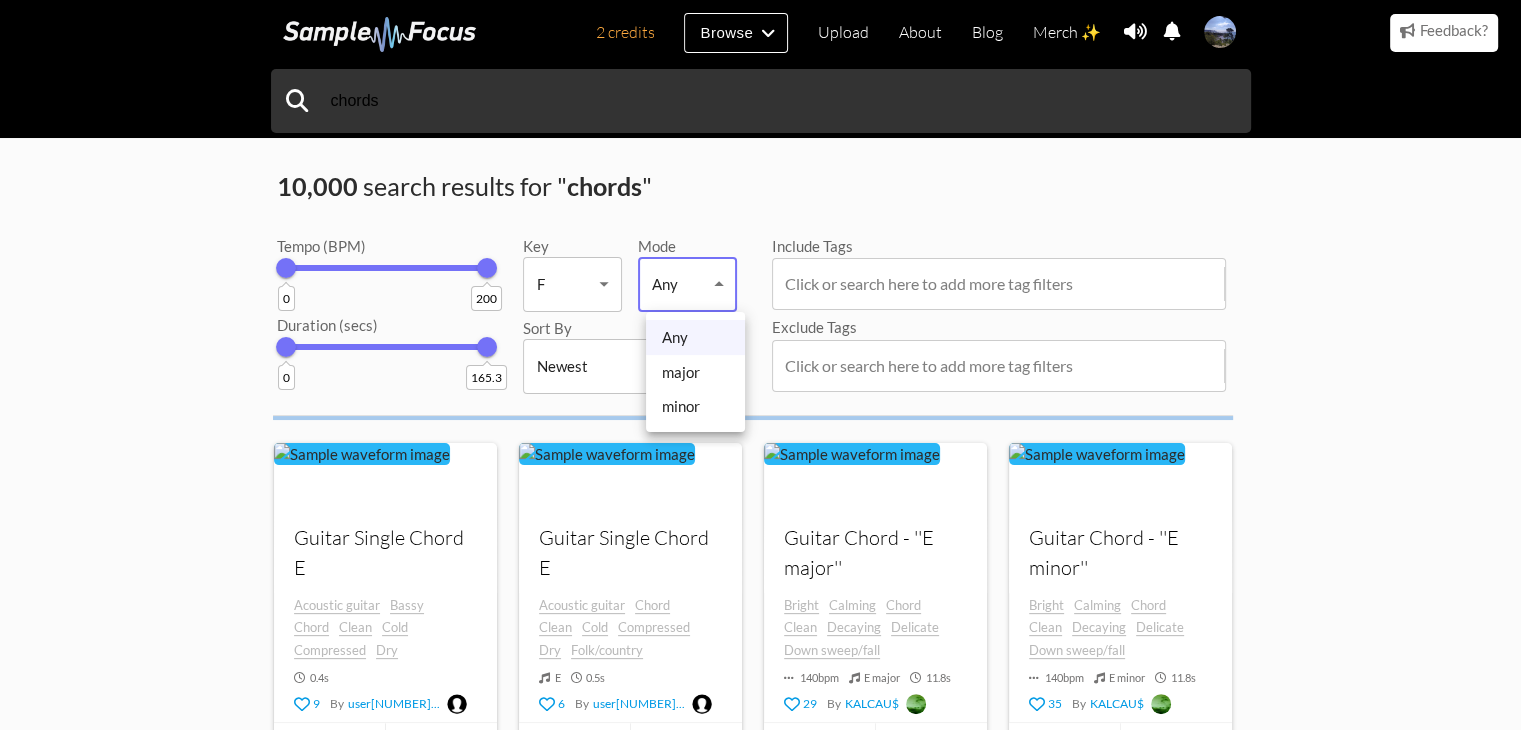 click on "2 credits
Browse
Upload
About
Blog
Merch ✨
Notifications Settings You have no notifications. View all notifications
Account
Subscription
Analytics
Notifications
Notification Settings
Log Out
2 credits
Categories
Tags
Collections
Upload
About
Blog
Merch ✨
Account
Subscription
Analytics
Log Out
chords" at bounding box center (760, 1252) 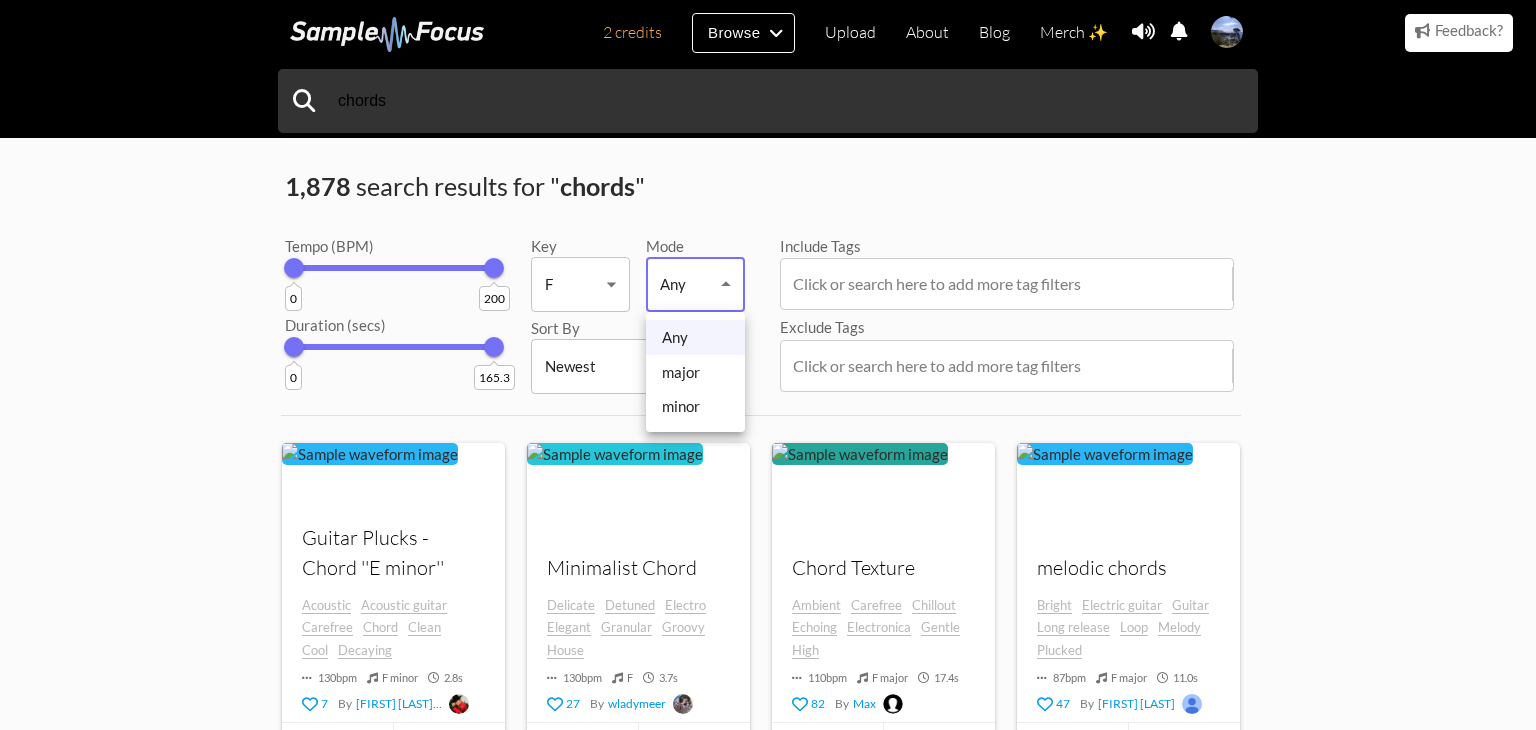 click on "minor" at bounding box center (695, 406) 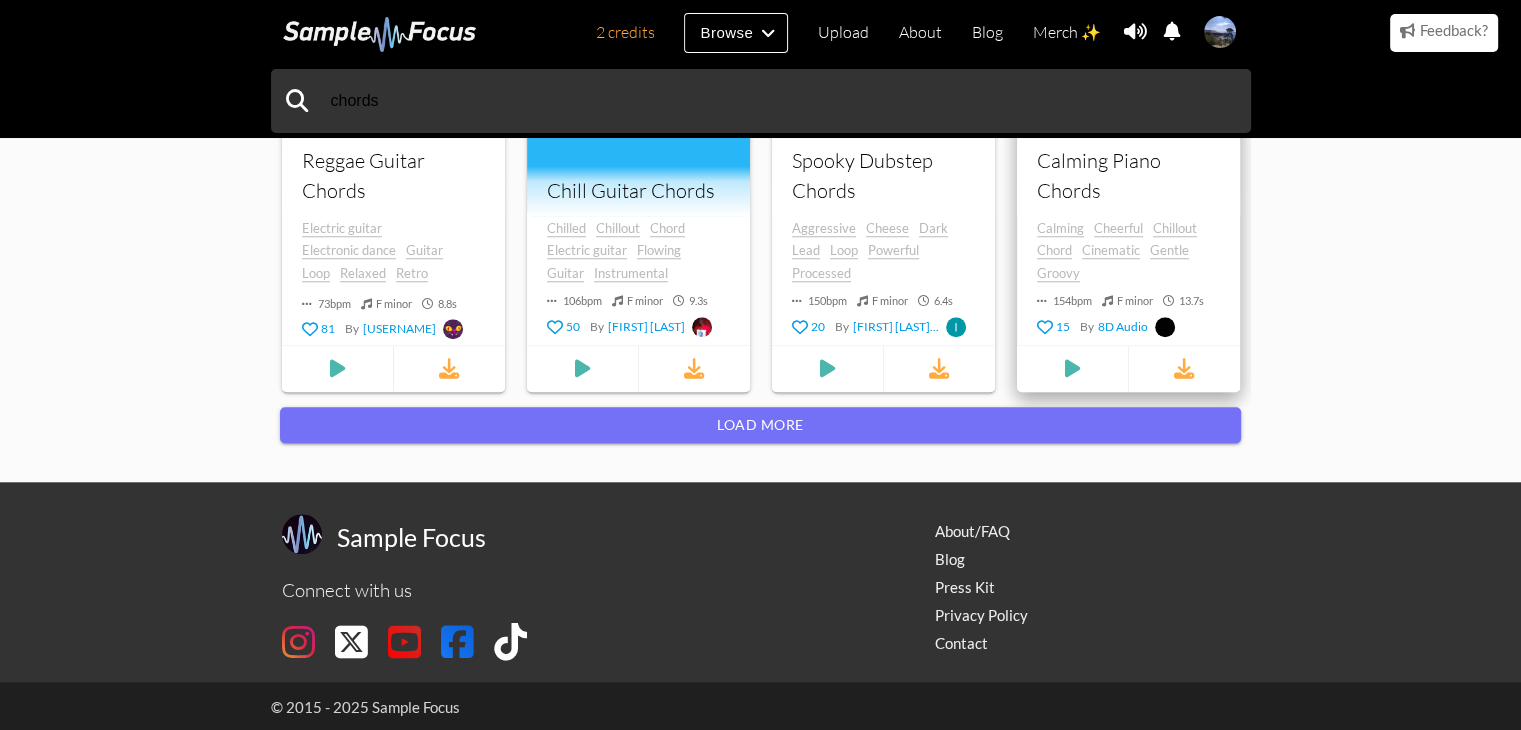 scroll, scrollTop: 1774, scrollLeft: 0, axis: vertical 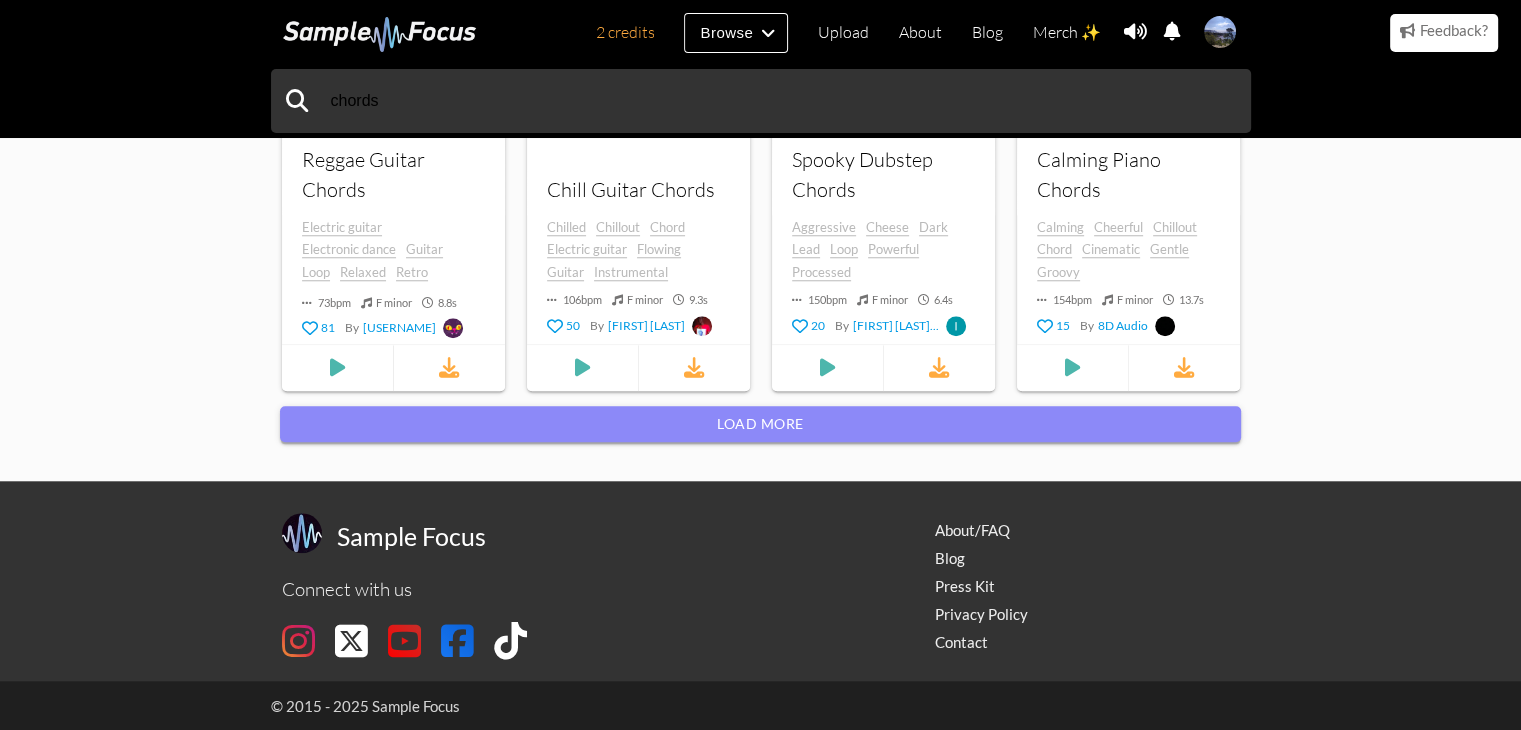 click on "Load more" at bounding box center (760, 424) 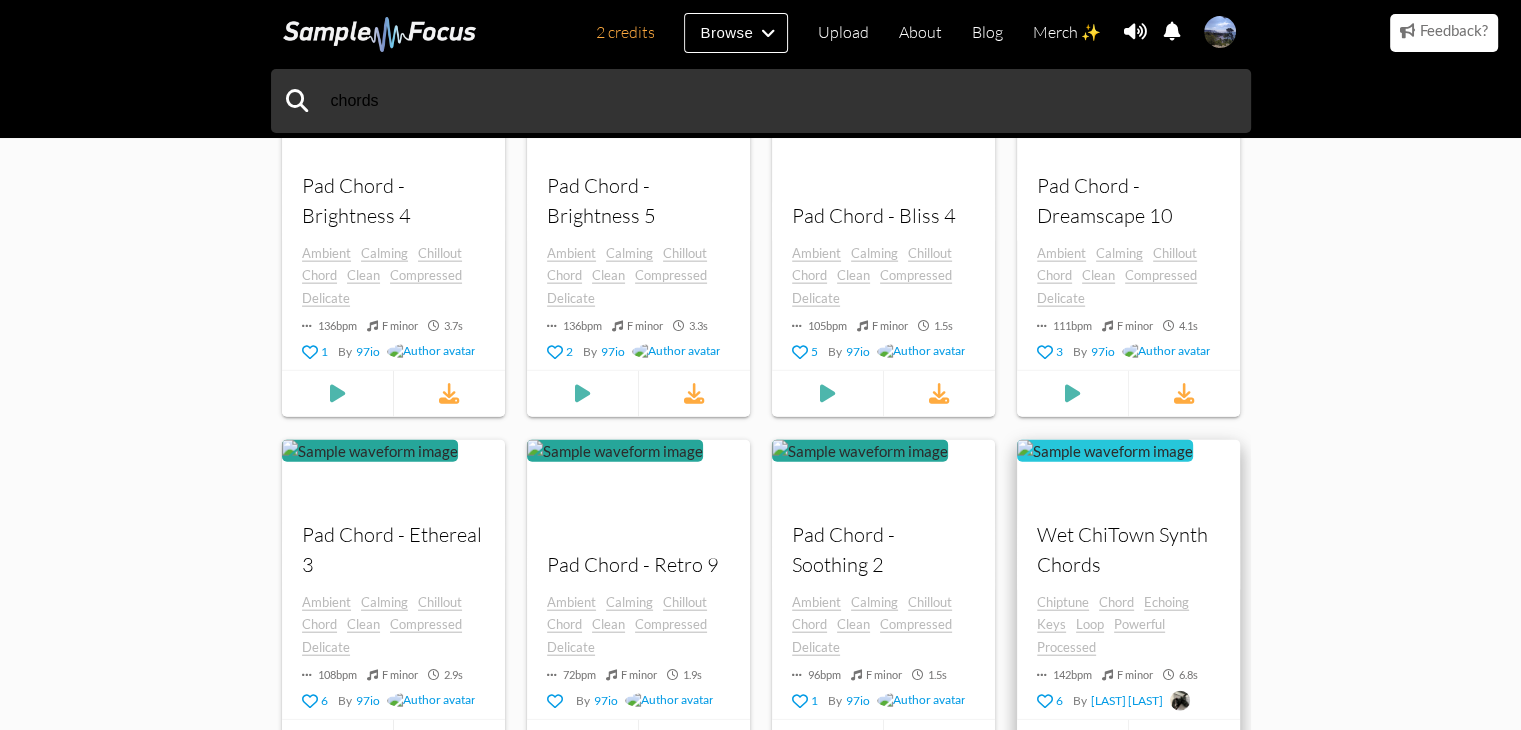 scroll, scrollTop: 4574, scrollLeft: 0, axis: vertical 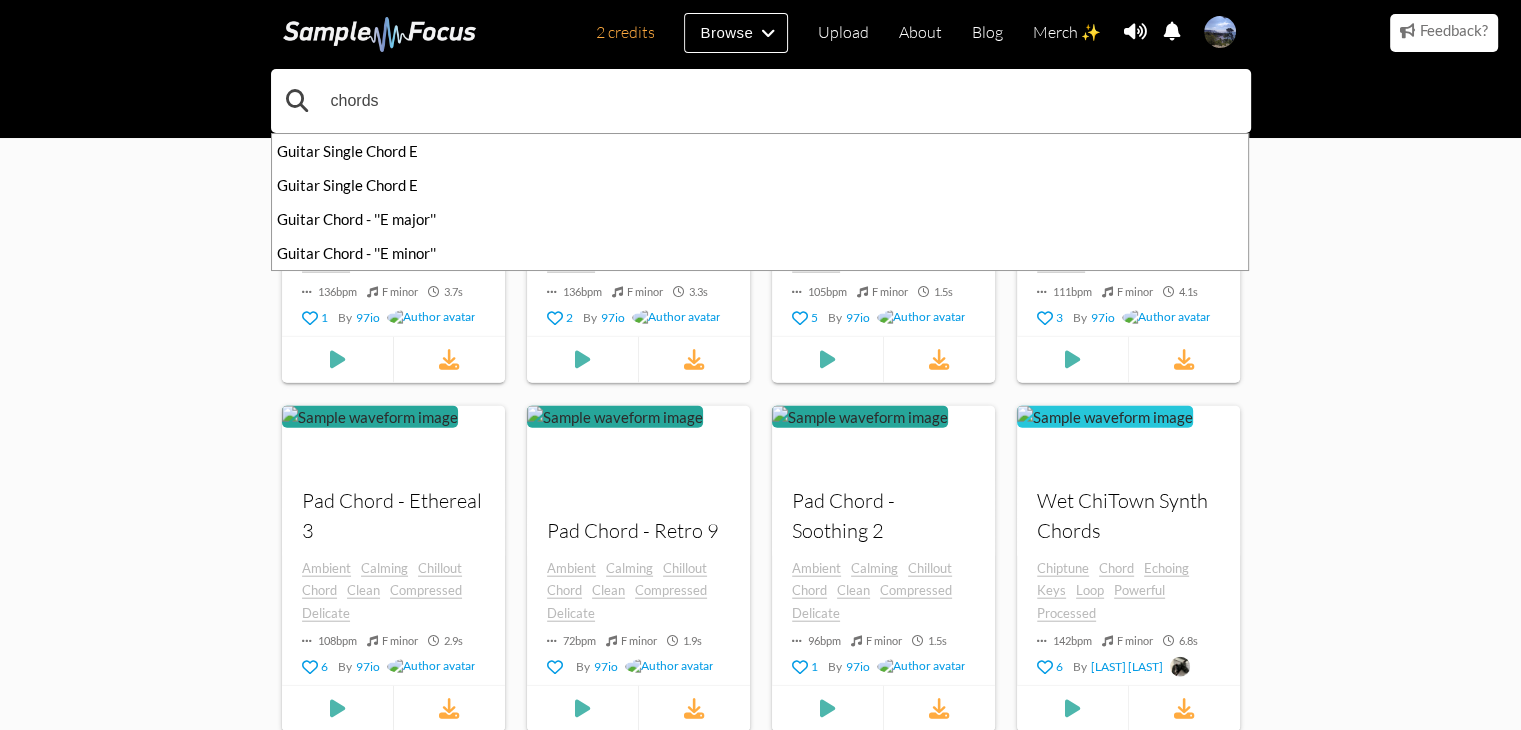 drag, startPoint x: 464, startPoint y: 81, endPoint x: 325, endPoint y: 109, distance: 141.7921 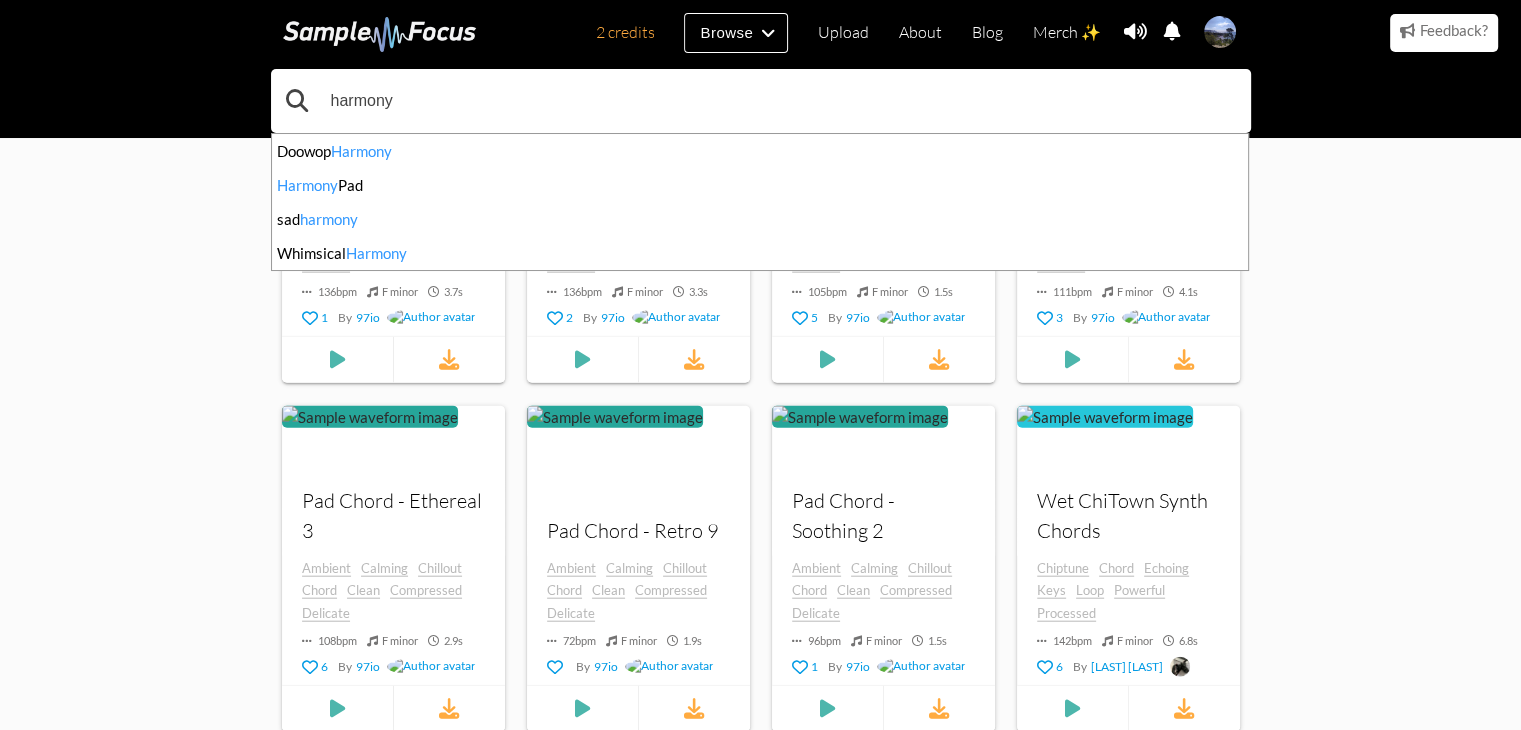 type on "harmony" 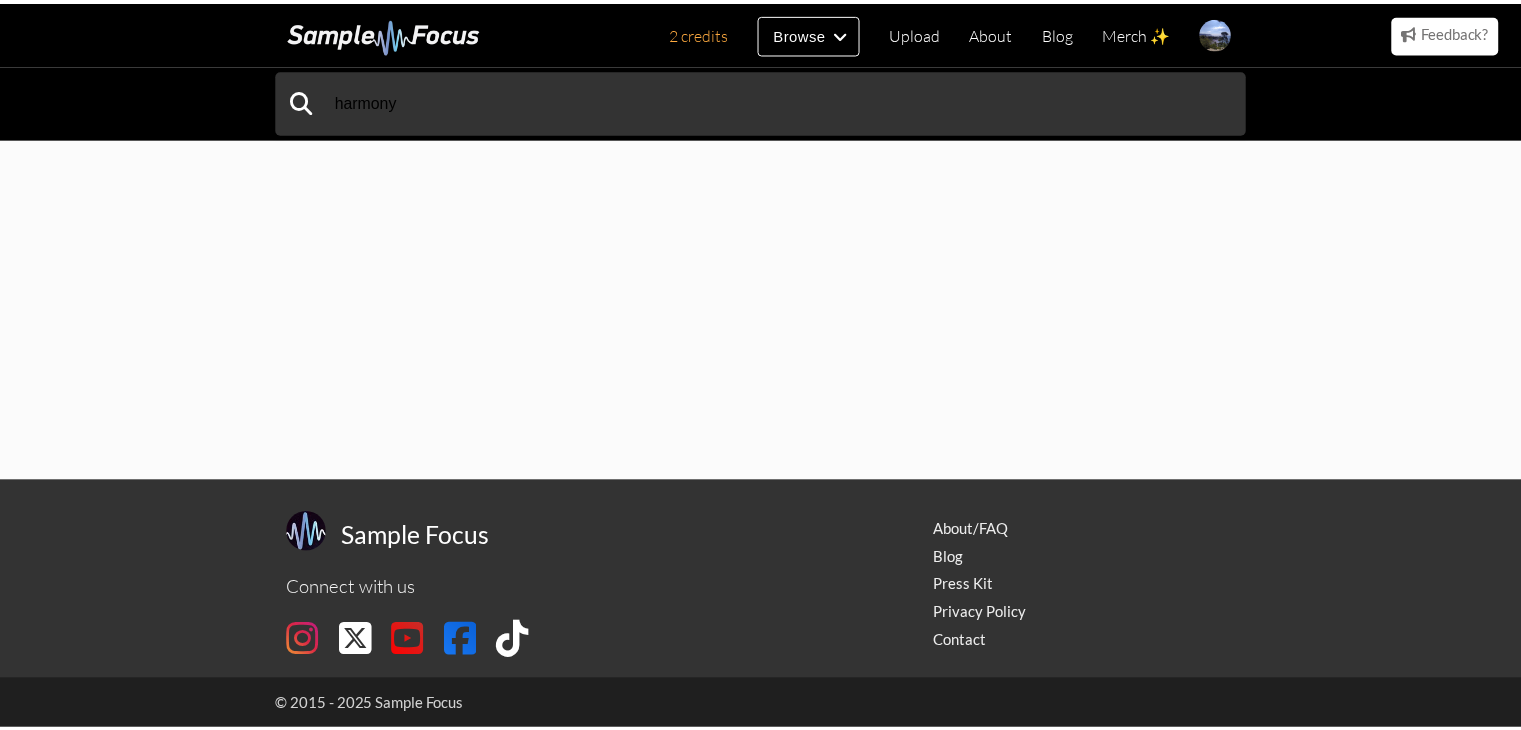 scroll, scrollTop: 0, scrollLeft: 0, axis: both 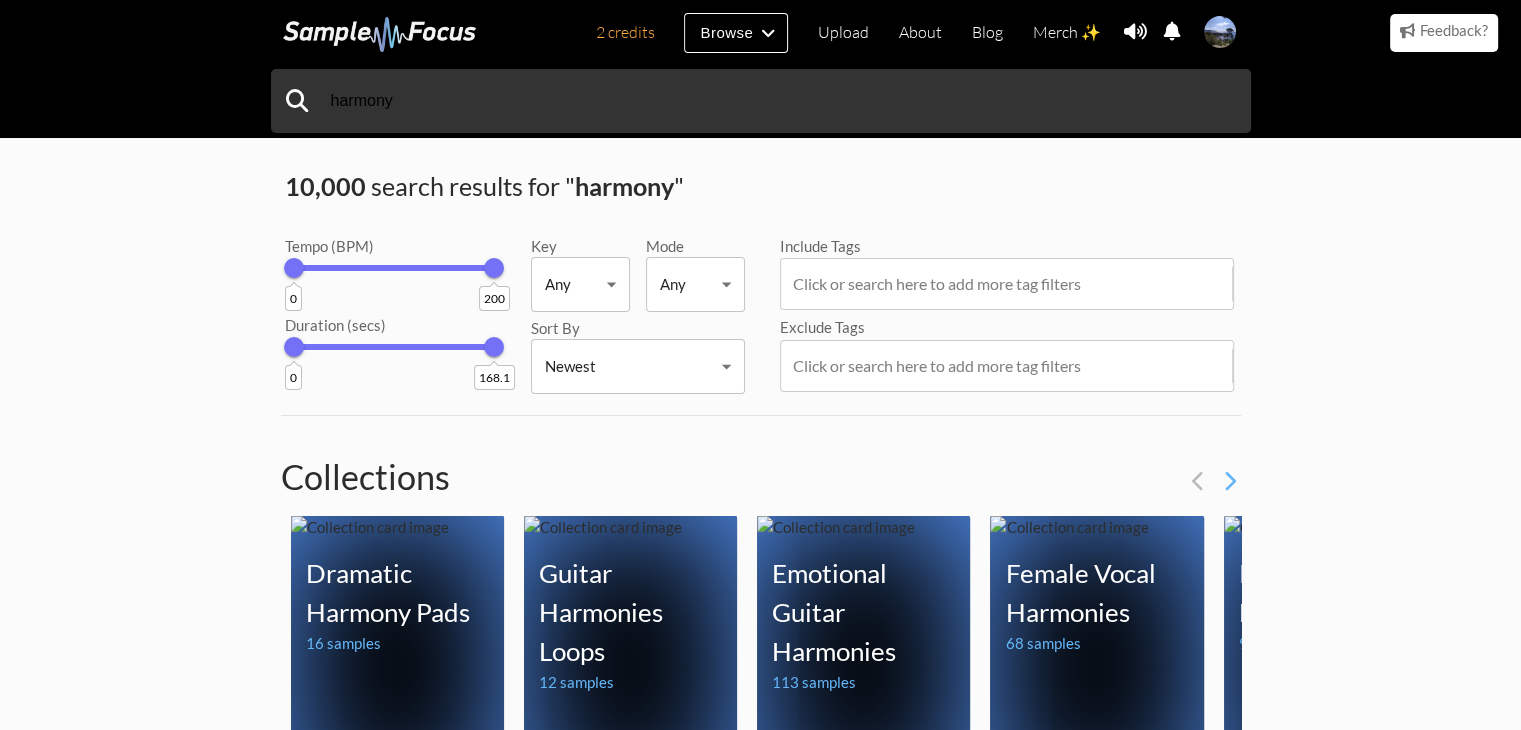 click on "2 credits
Browse
Upload
About
Blog
Merch ✨
Notifications Settings You have no notifications. View all notifications
Account
Subscription
Analytics
Notifications
Notification Settings
Log Out
2 credits
Categories
Tags
Collections
Upload
About
Blog
Merch ✨
Account
Subscription
Analytics
Log Out
harmony" at bounding box center (760, 1480) 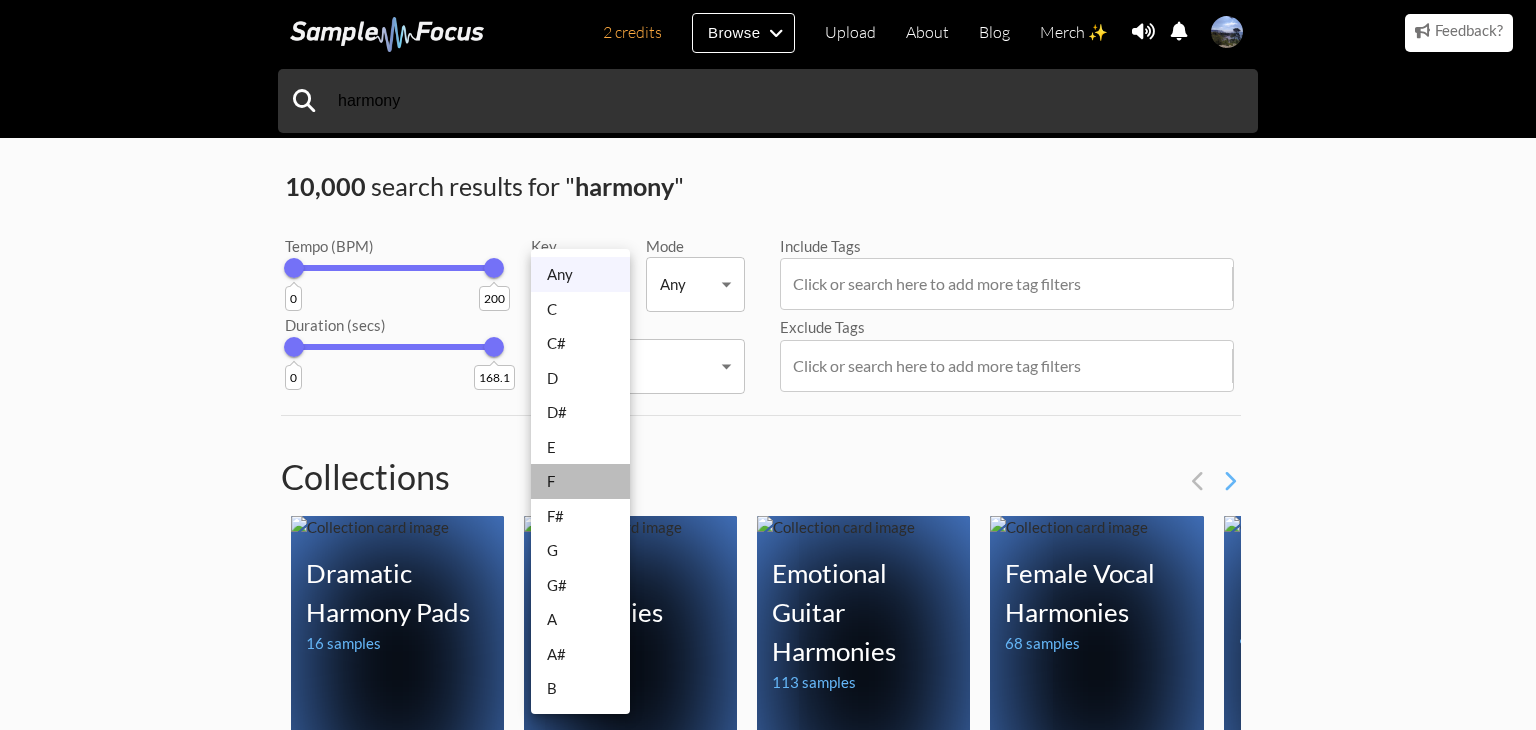 click on "F" at bounding box center [580, 481] 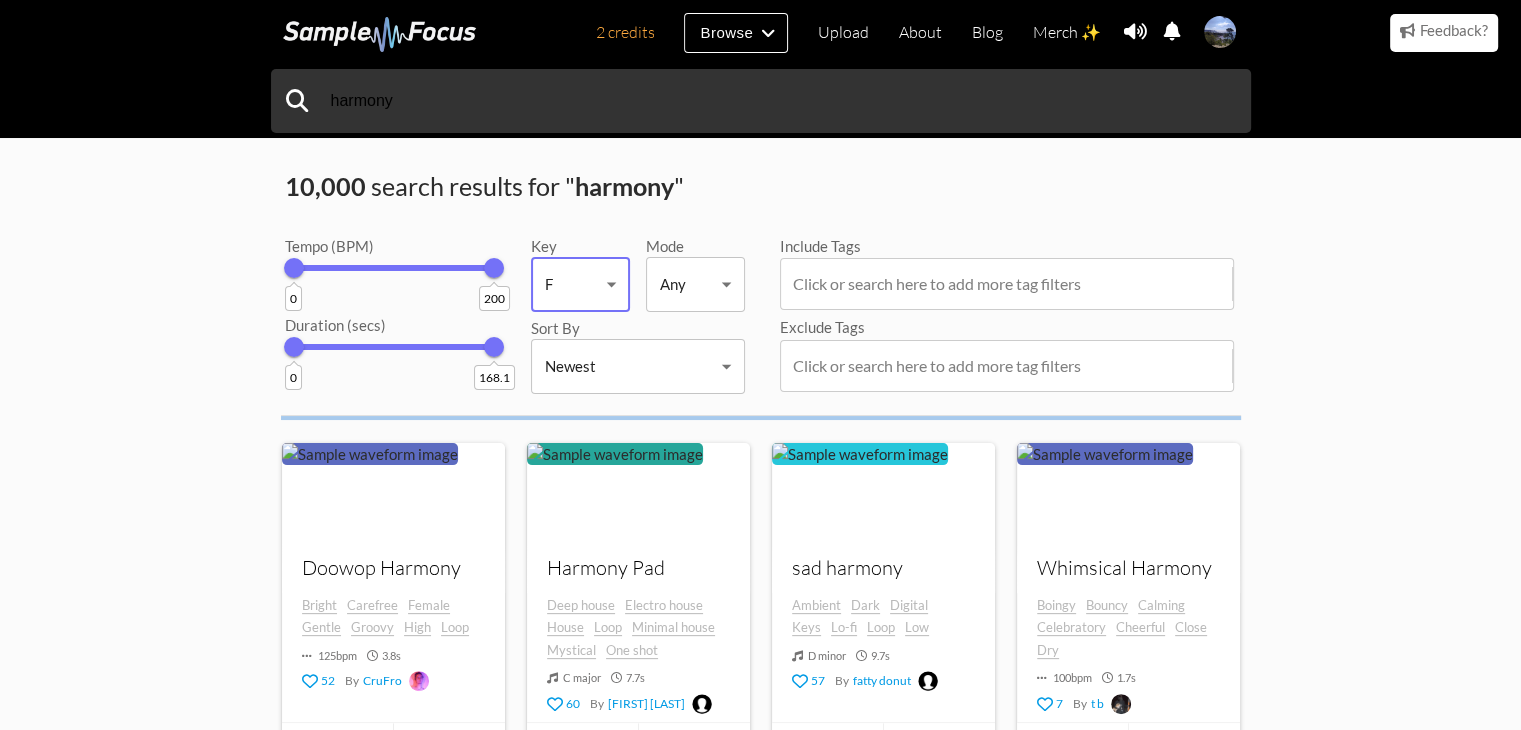 click on "2 credits
Browse
Upload
About
Blog
Merch ✨
Notifications Settings You have no notifications. View all notifications
Account
Subscription
Analytics
Notifications
Notification Settings
Log Out
2 credits
Categories
Tags
Collections
Upload
About
Blog
Merch ✨
Account
Subscription
Analytics
Log Out
harmony" at bounding box center [760, 1252] 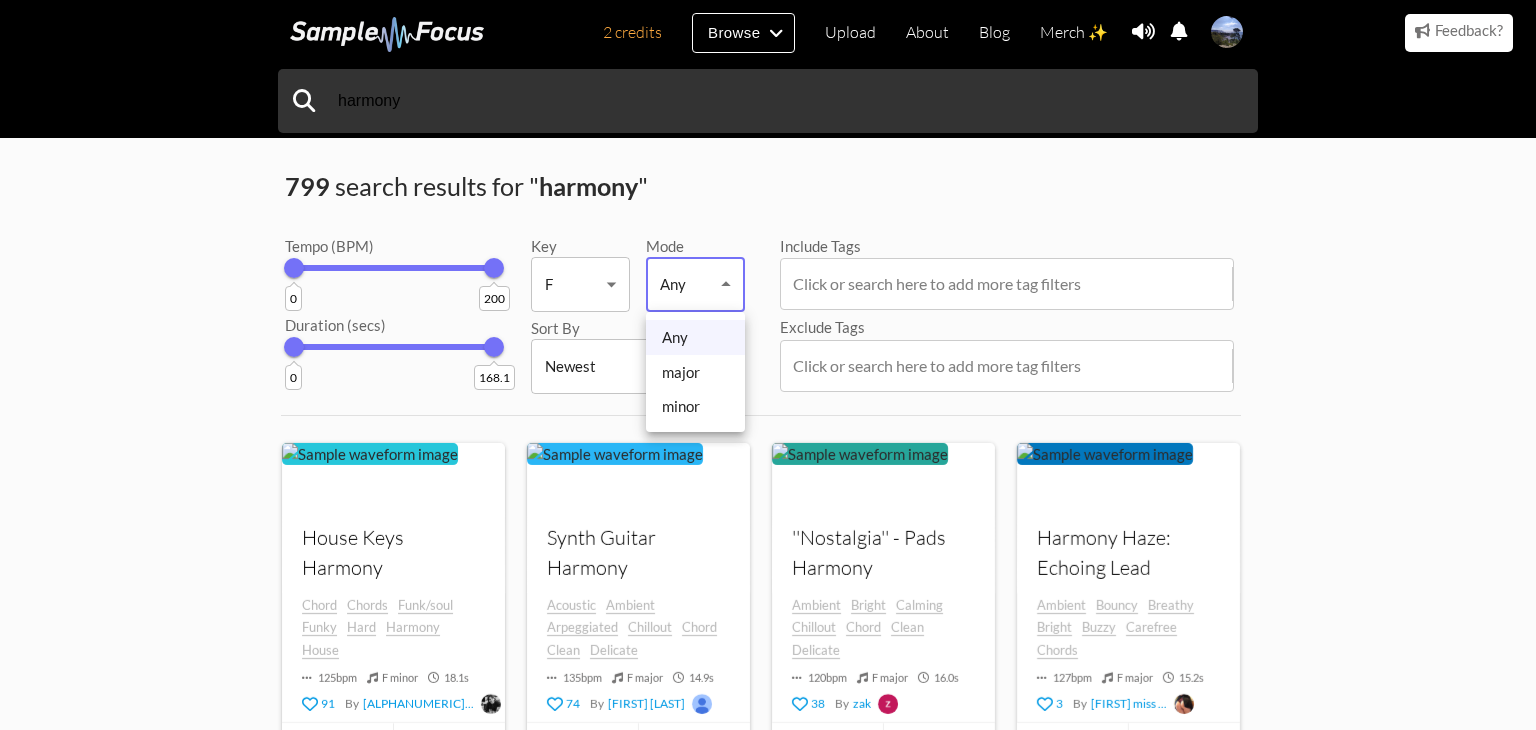 click on "minor" at bounding box center [695, 406] 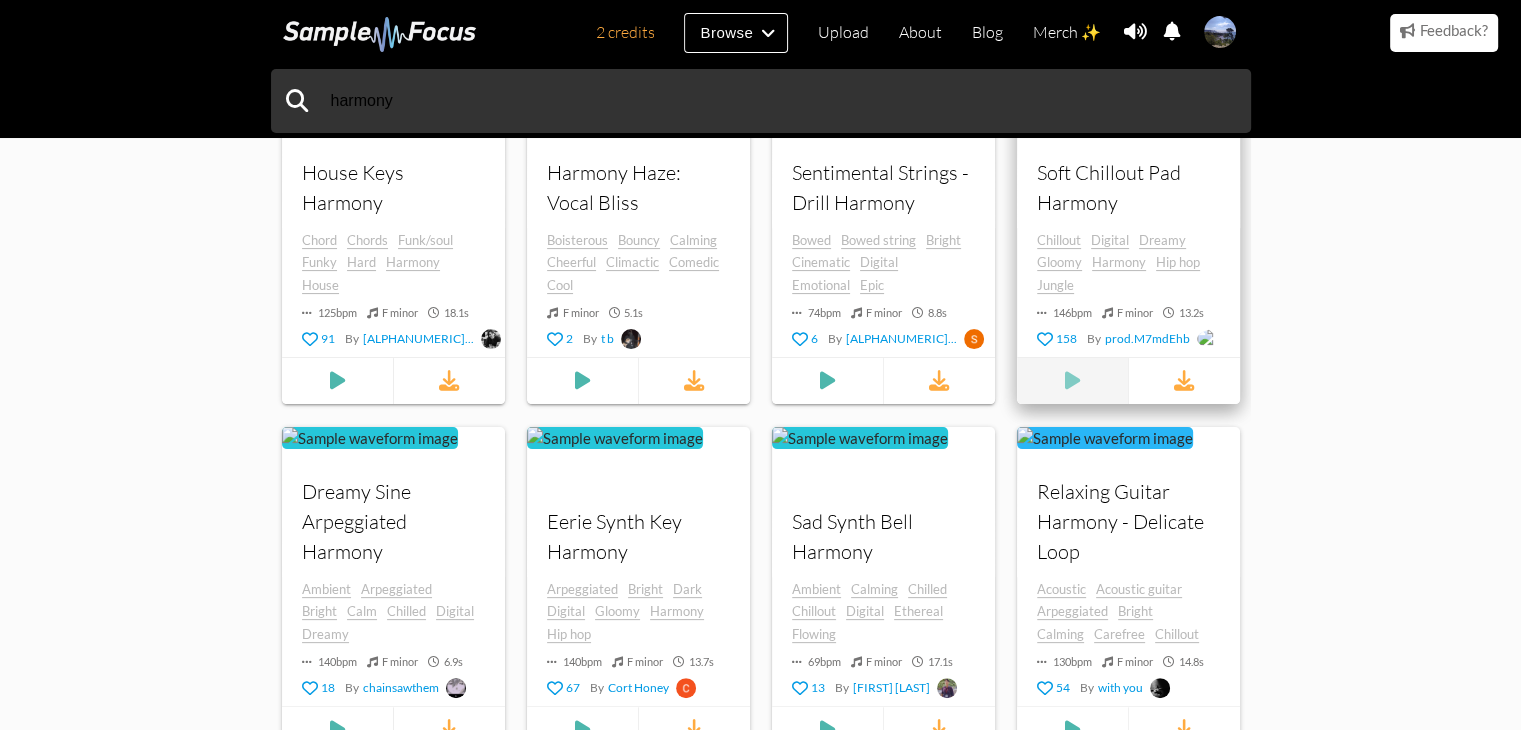 scroll, scrollTop: 400, scrollLeft: 0, axis: vertical 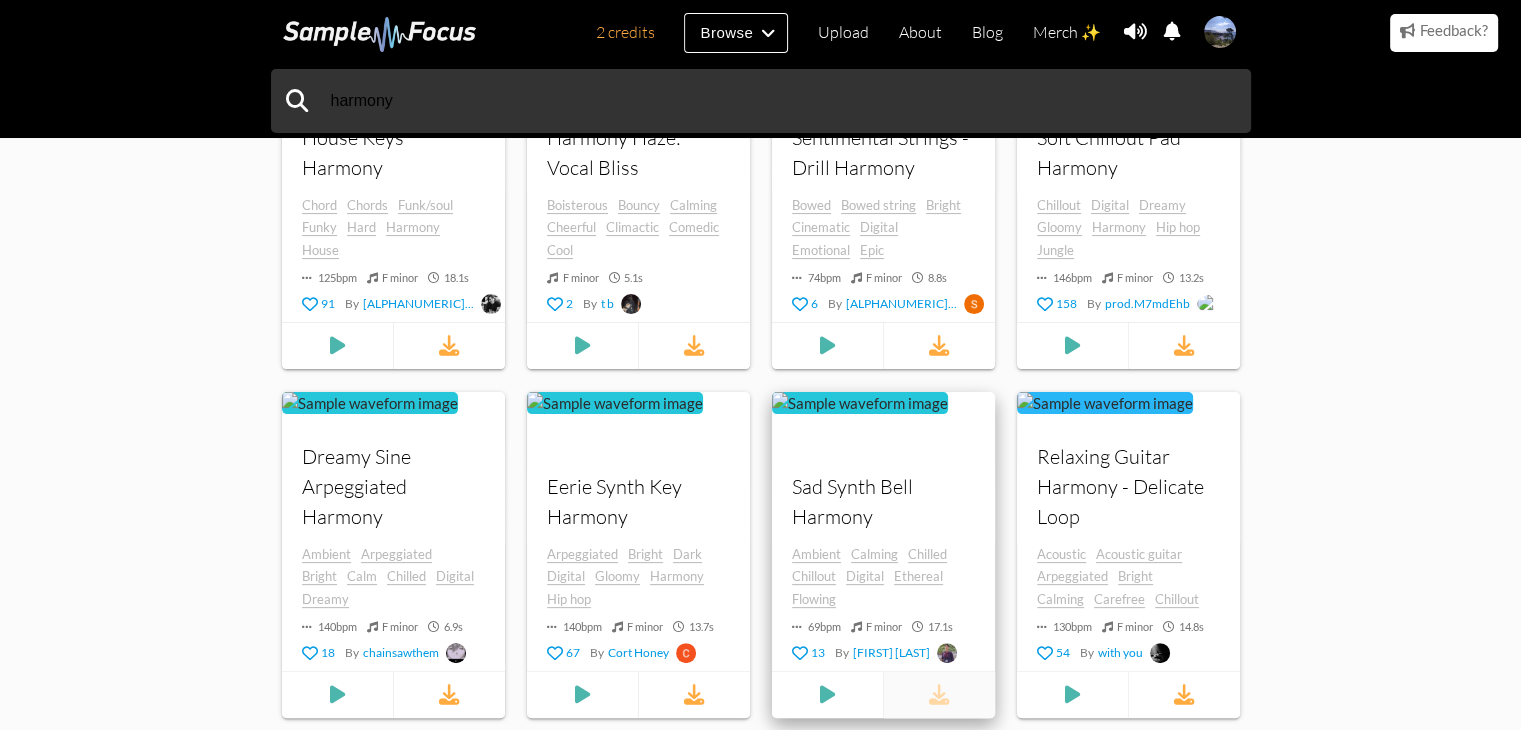 click at bounding box center (939, 694) 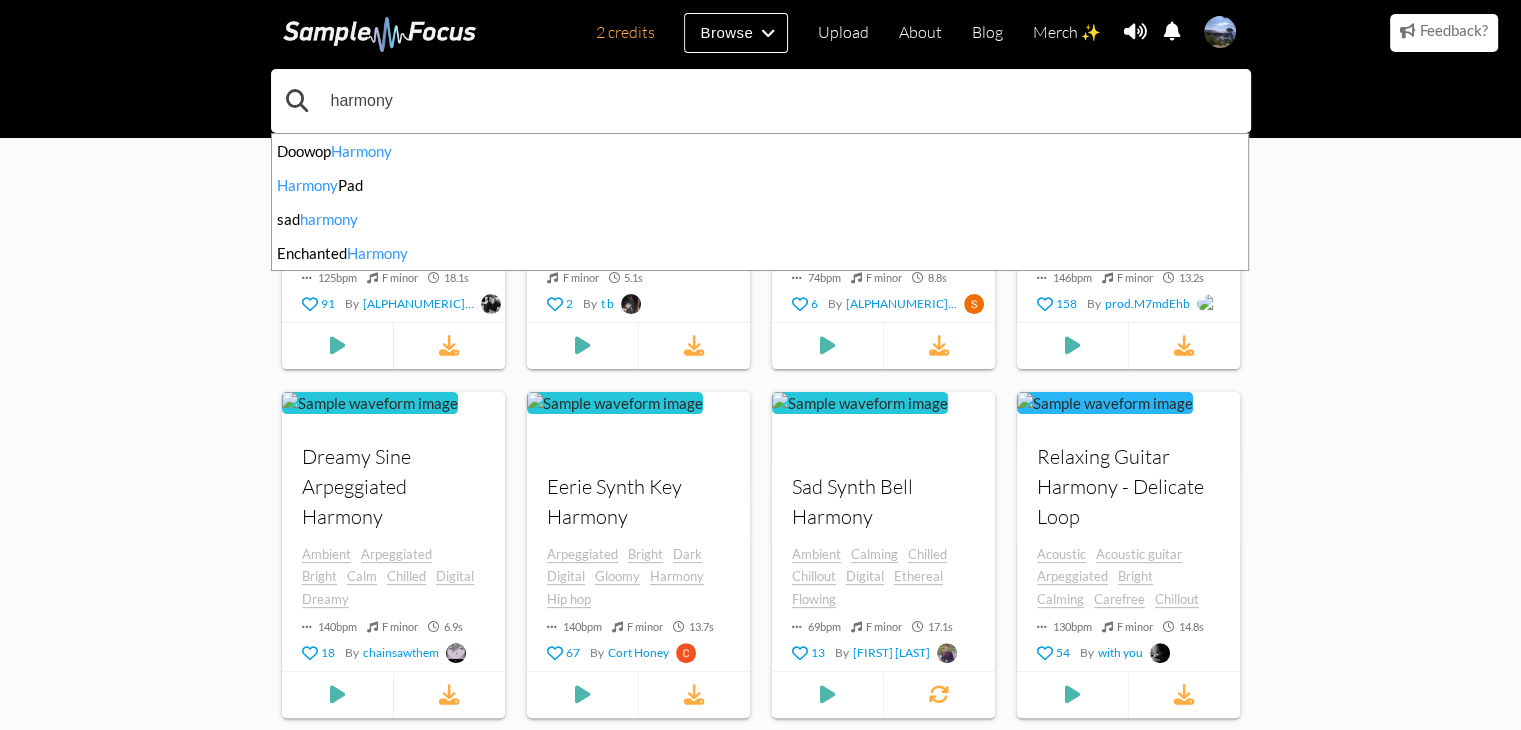 drag, startPoint x: 466, startPoint y: 79, endPoint x: 324, endPoint y: 113, distance: 146.0137 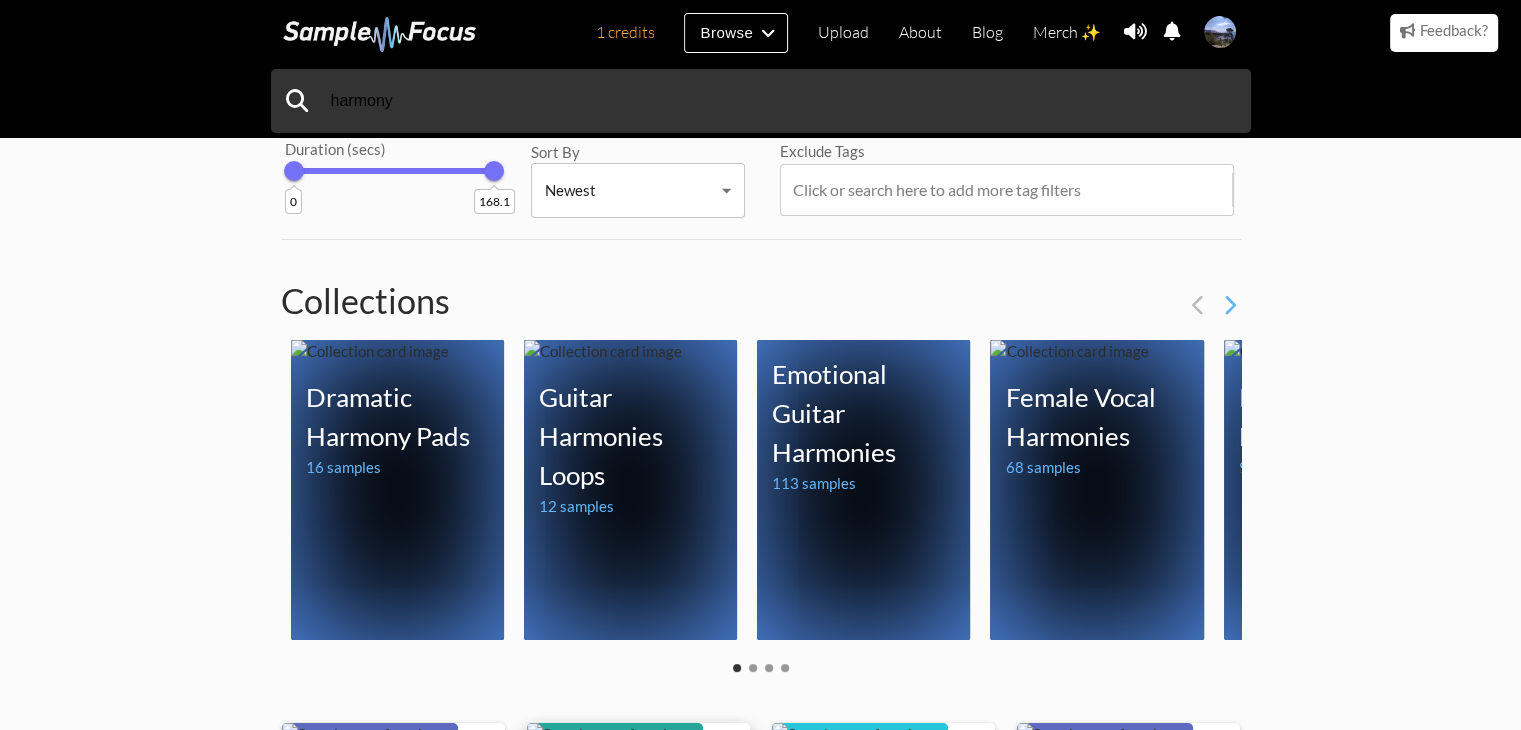 scroll, scrollTop: 0, scrollLeft: 0, axis: both 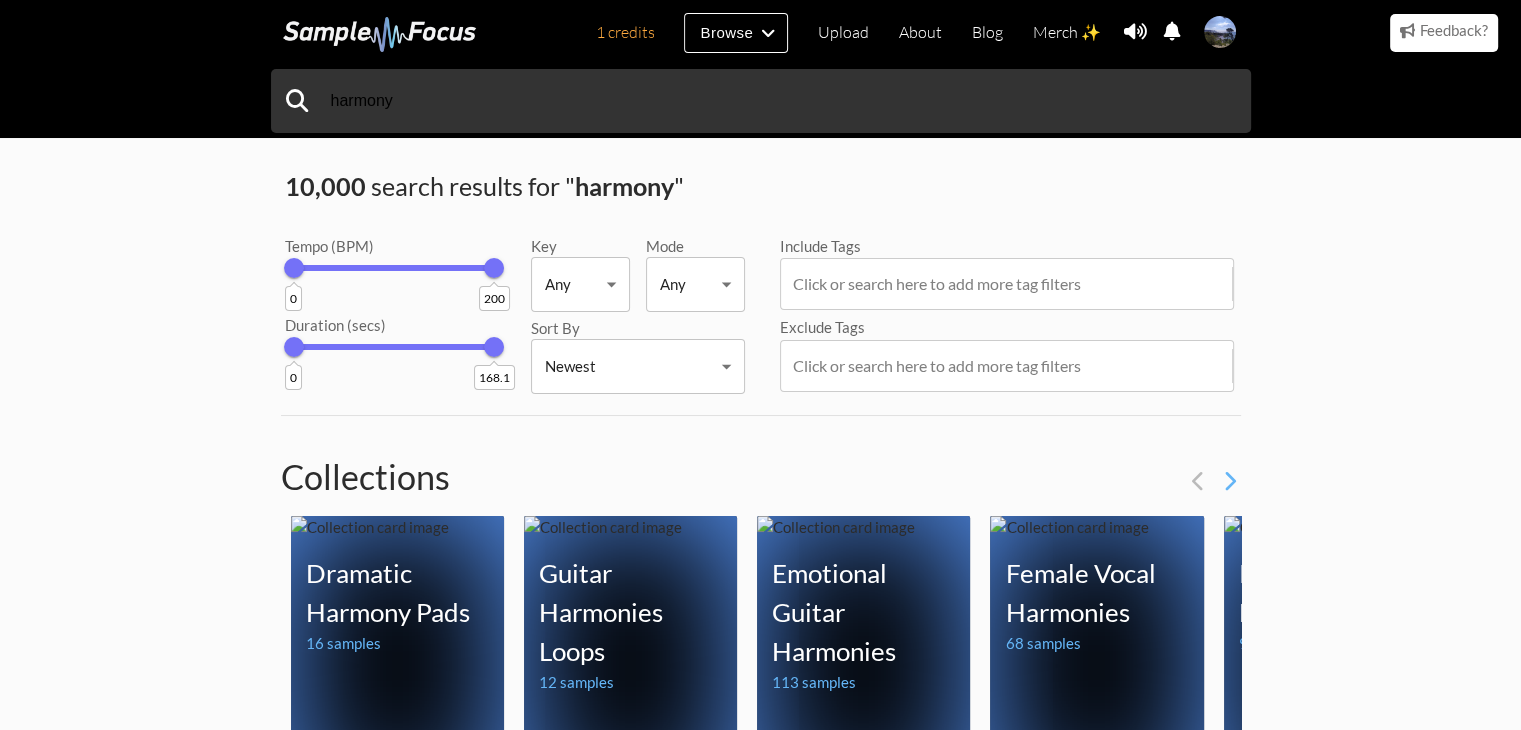 click on "1 credits
Browse
Upload
About
Blog
Merch ✨
Notifications Settings You have no notifications. View all notifications
Account
Subscription
Analytics
Notifications
Notification Settings
Log Out
1 credits
Categories
Tags
Collections
Upload
About
Blog
Merch ✨
Account
Subscription
Analytics
Log Out
harmony" at bounding box center (760, 1480) 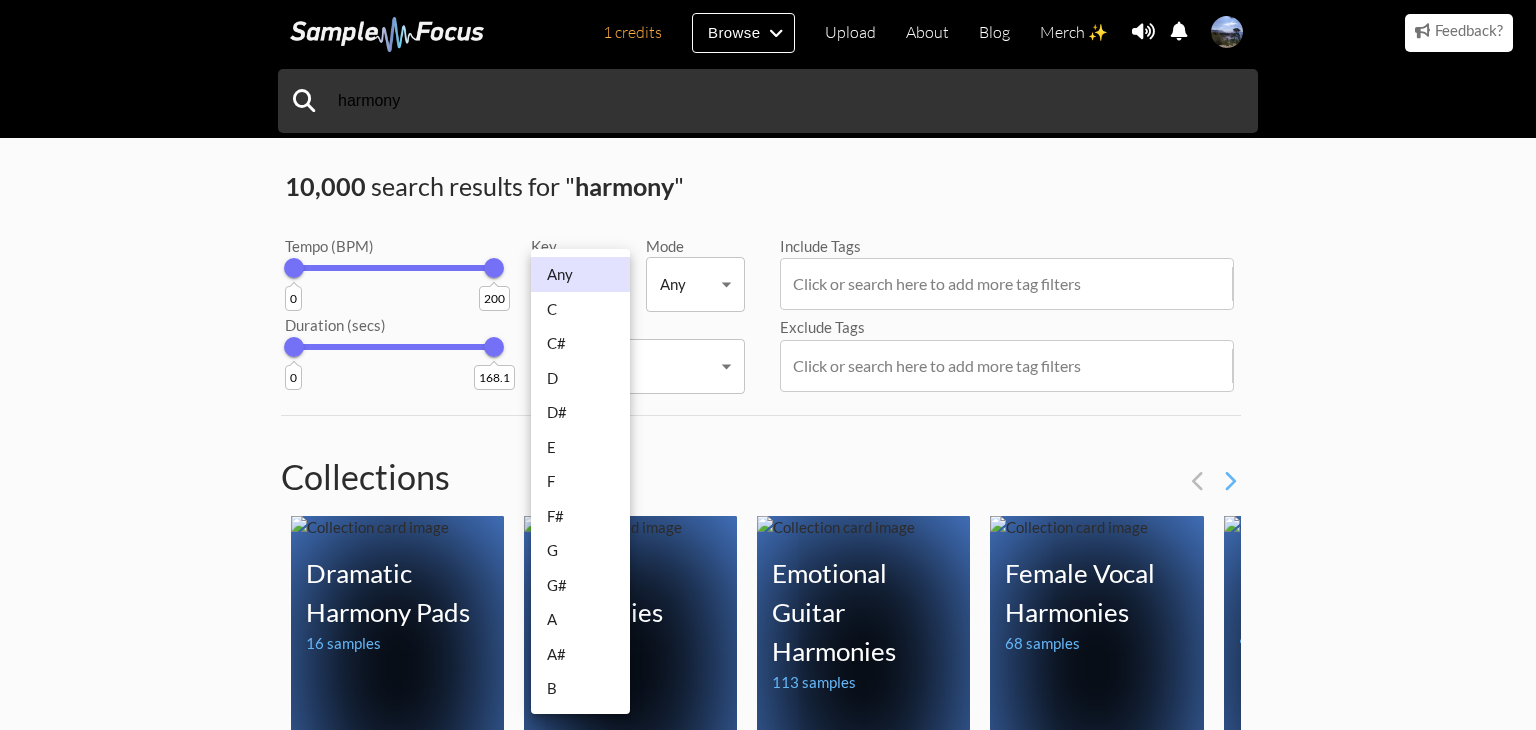 click on "F" at bounding box center [580, 481] 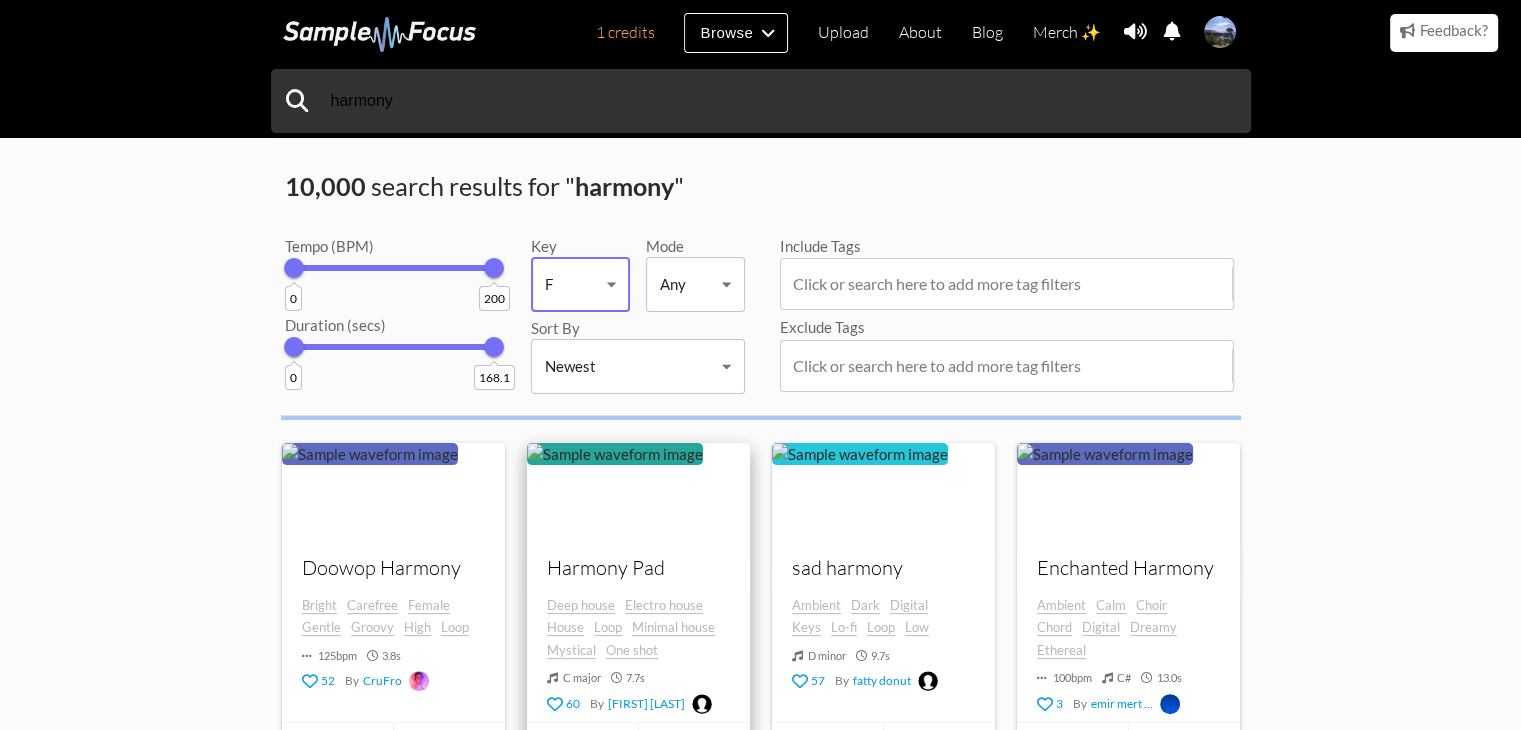 click on "1 credits
Browse
Upload
About
Blog
Merch ✨
Notifications Settings You have no notifications. View all notifications
Account
Subscription
Analytics
Notifications
Notification Settings
Log Out
1 credits
Categories
Tags
Collections
Upload
About
Blog
Merch ✨
Account
Subscription
Analytics
Log Out
harmony" at bounding box center [760, 1252] 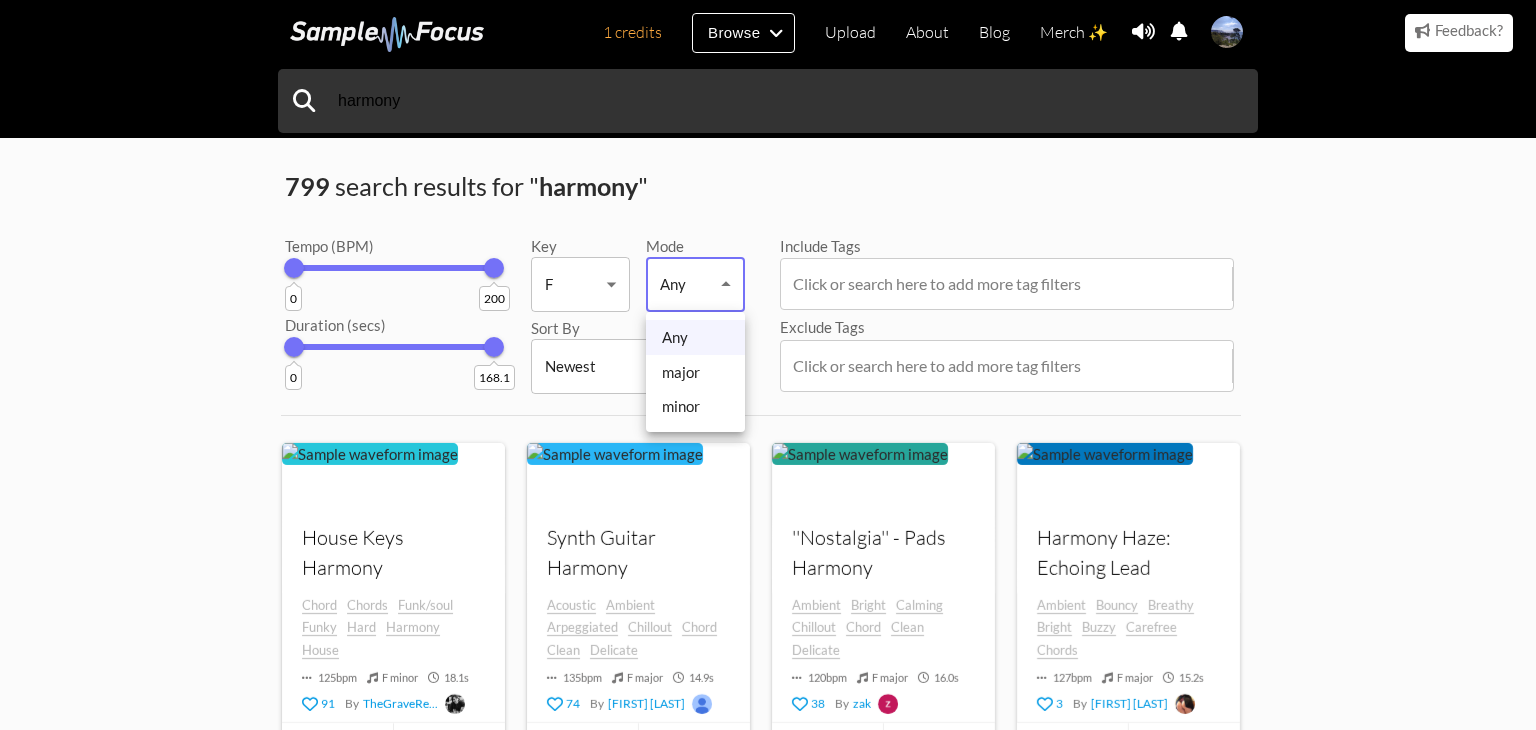 click on "minor" at bounding box center [695, 406] 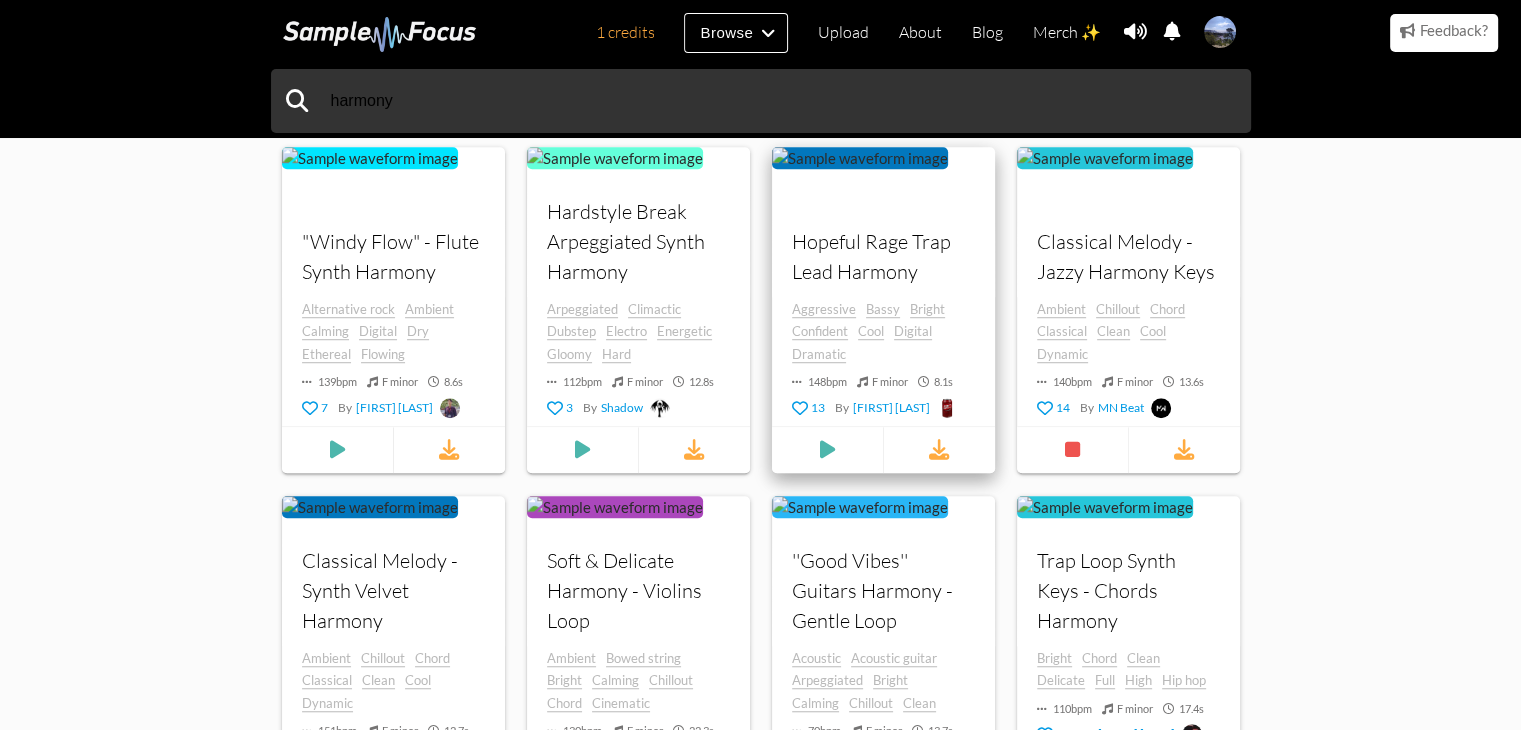 scroll, scrollTop: 1200, scrollLeft: 0, axis: vertical 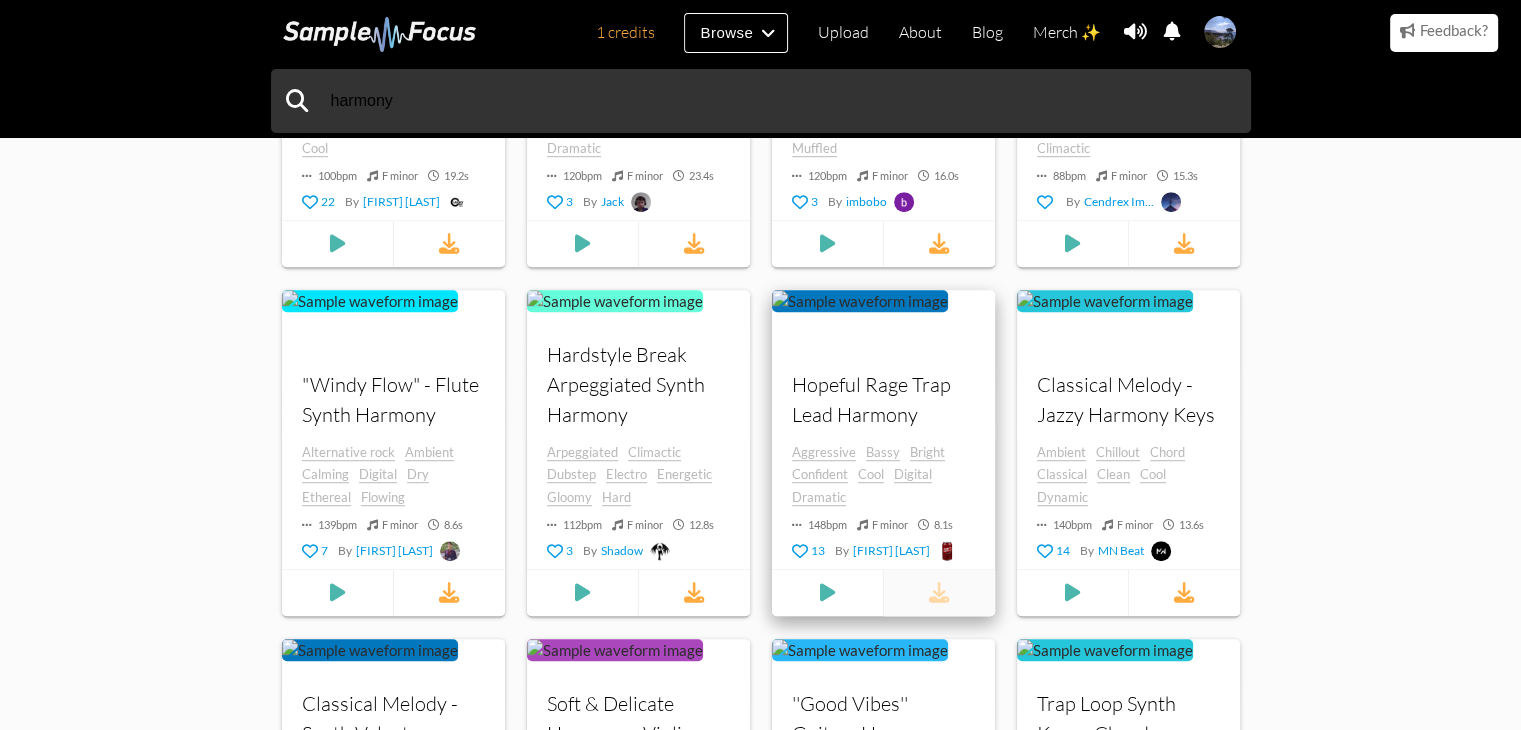 click at bounding box center (939, 592) 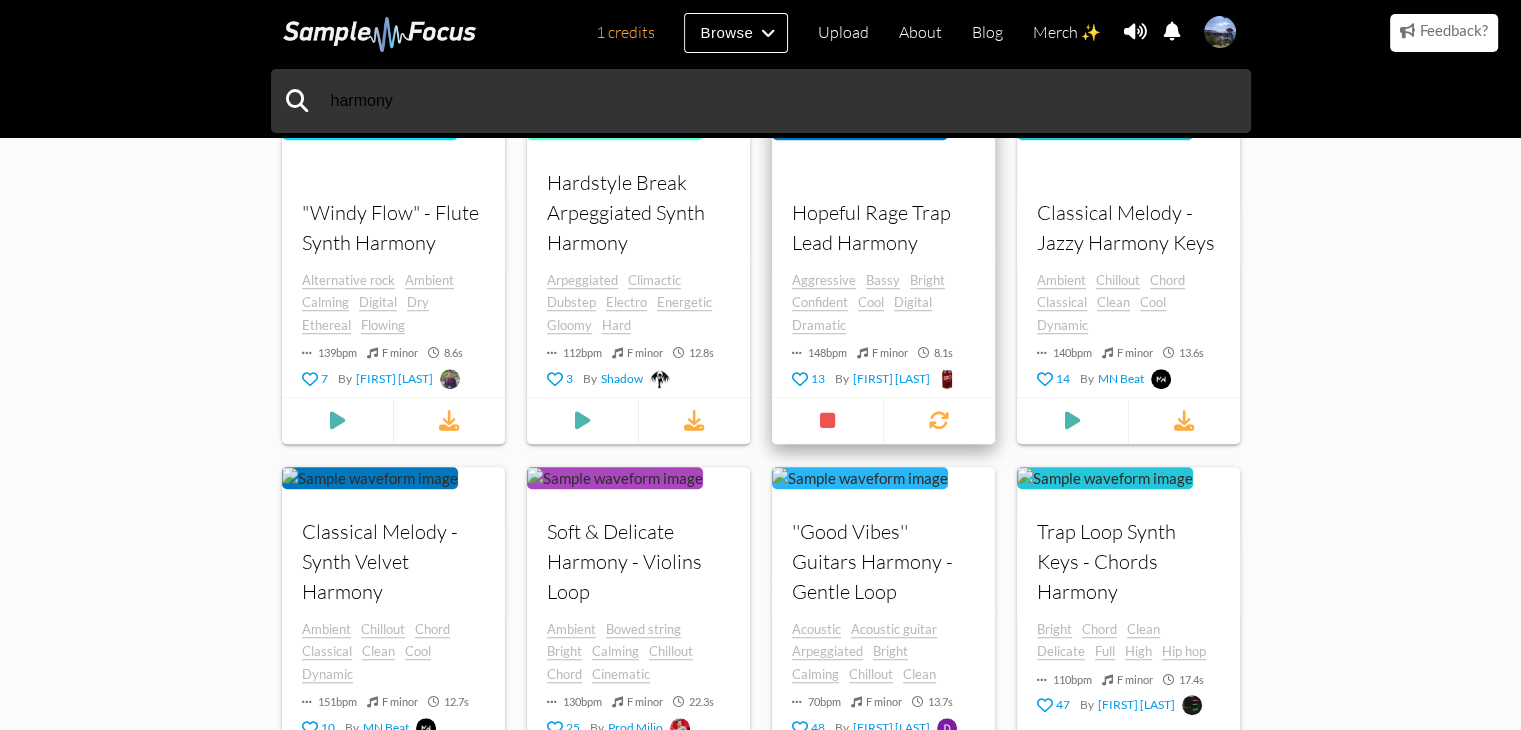 scroll, scrollTop: 1600, scrollLeft: 0, axis: vertical 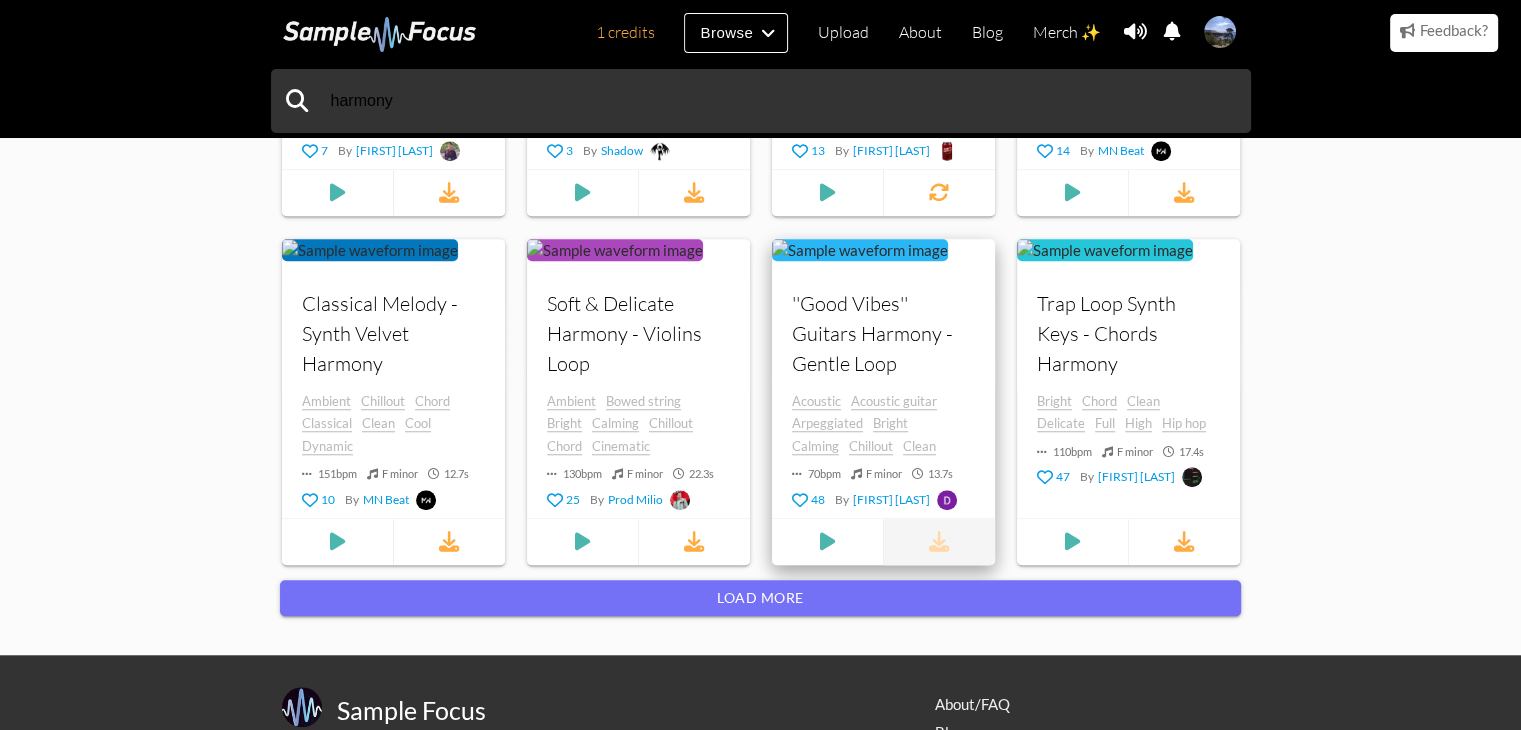 click at bounding box center [938, 541] 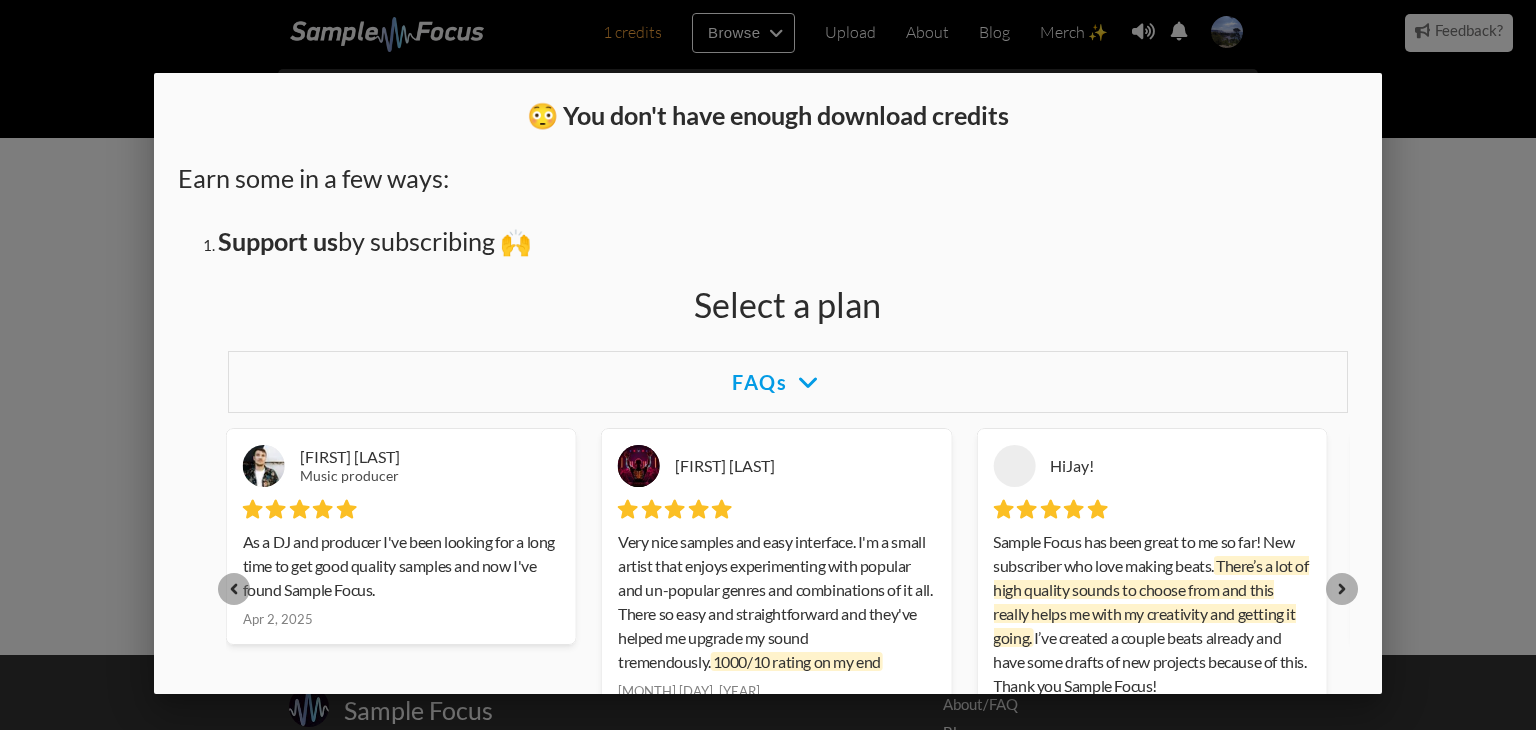 drag, startPoint x: 1391, startPoint y: 296, endPoint x: 1428, endPoint y: 310, distance: 39.56008 